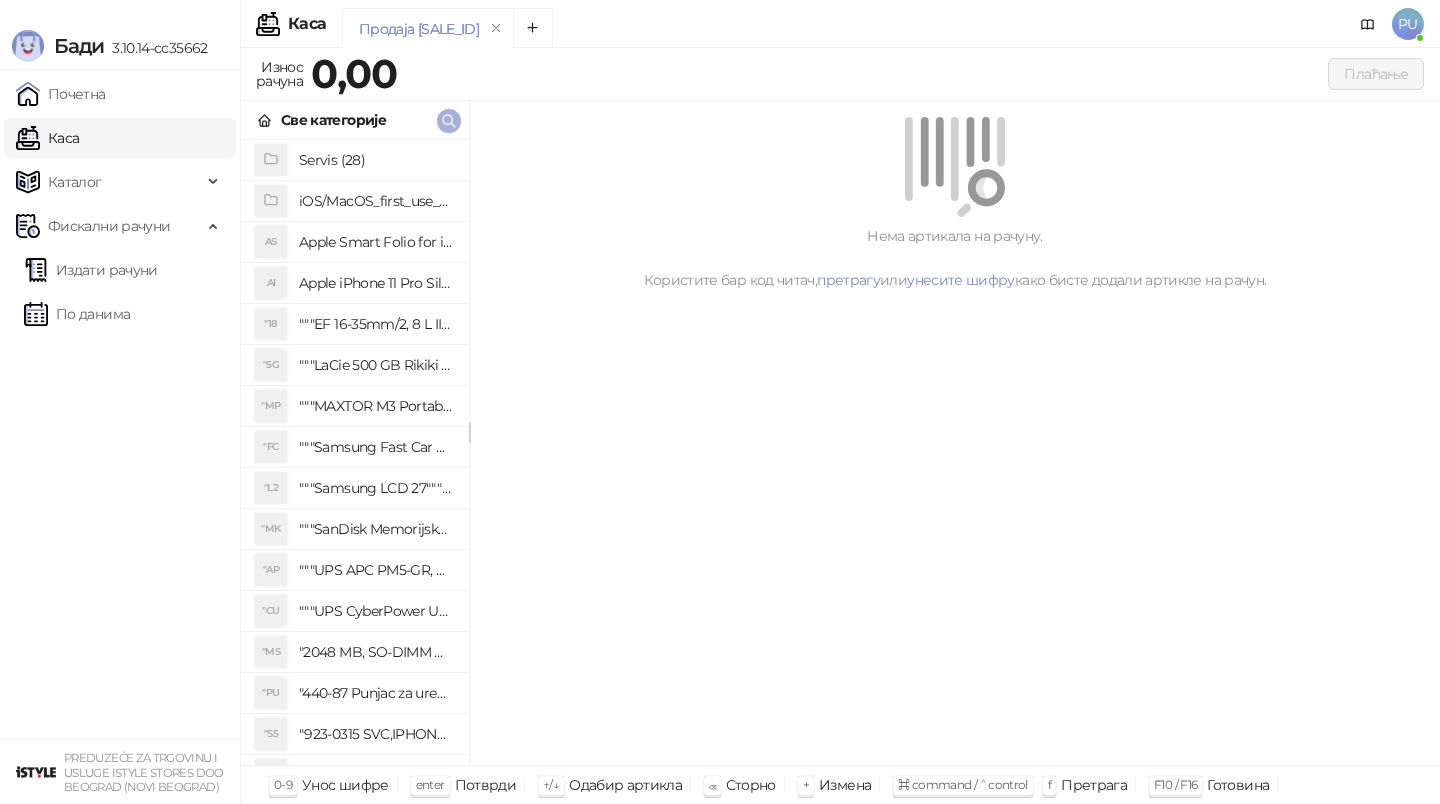 scroll, scrollTop: 0, scrollLeft: 0, axis: both 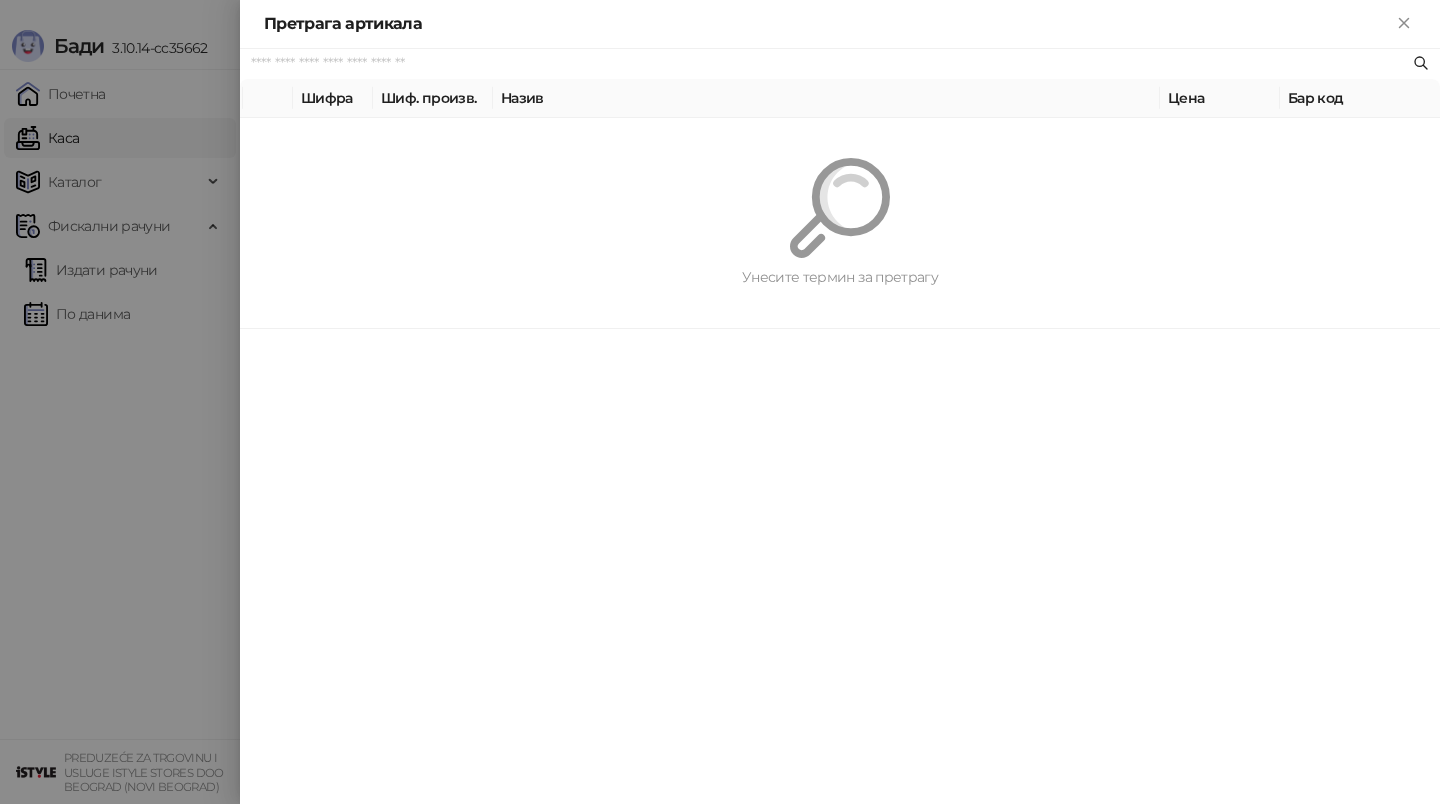 paste on "*********" 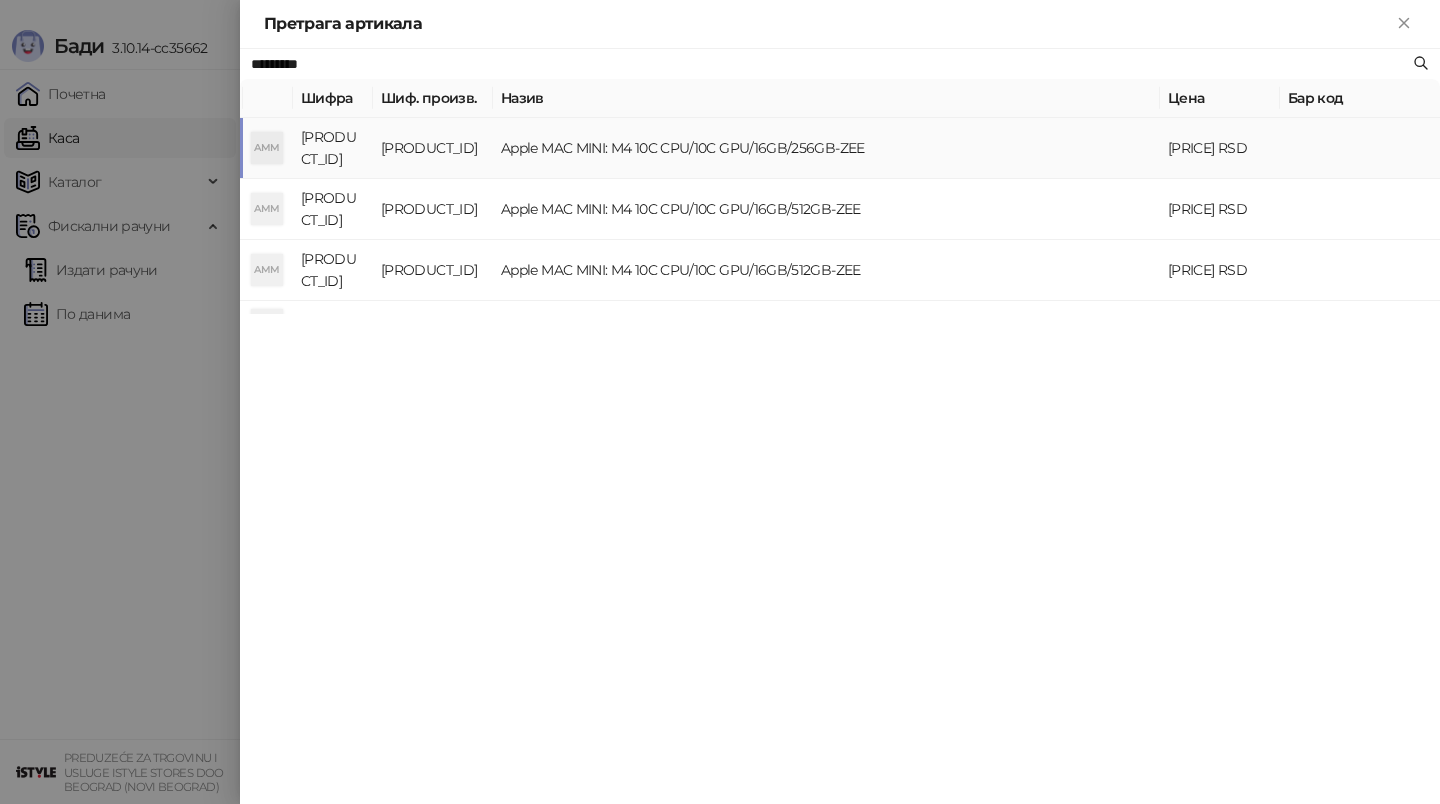 click on "Apple MAC MINI: M4 10C CPU/10C GPU/16GB/256GB-ZEE" at bounding box center [826, 148] 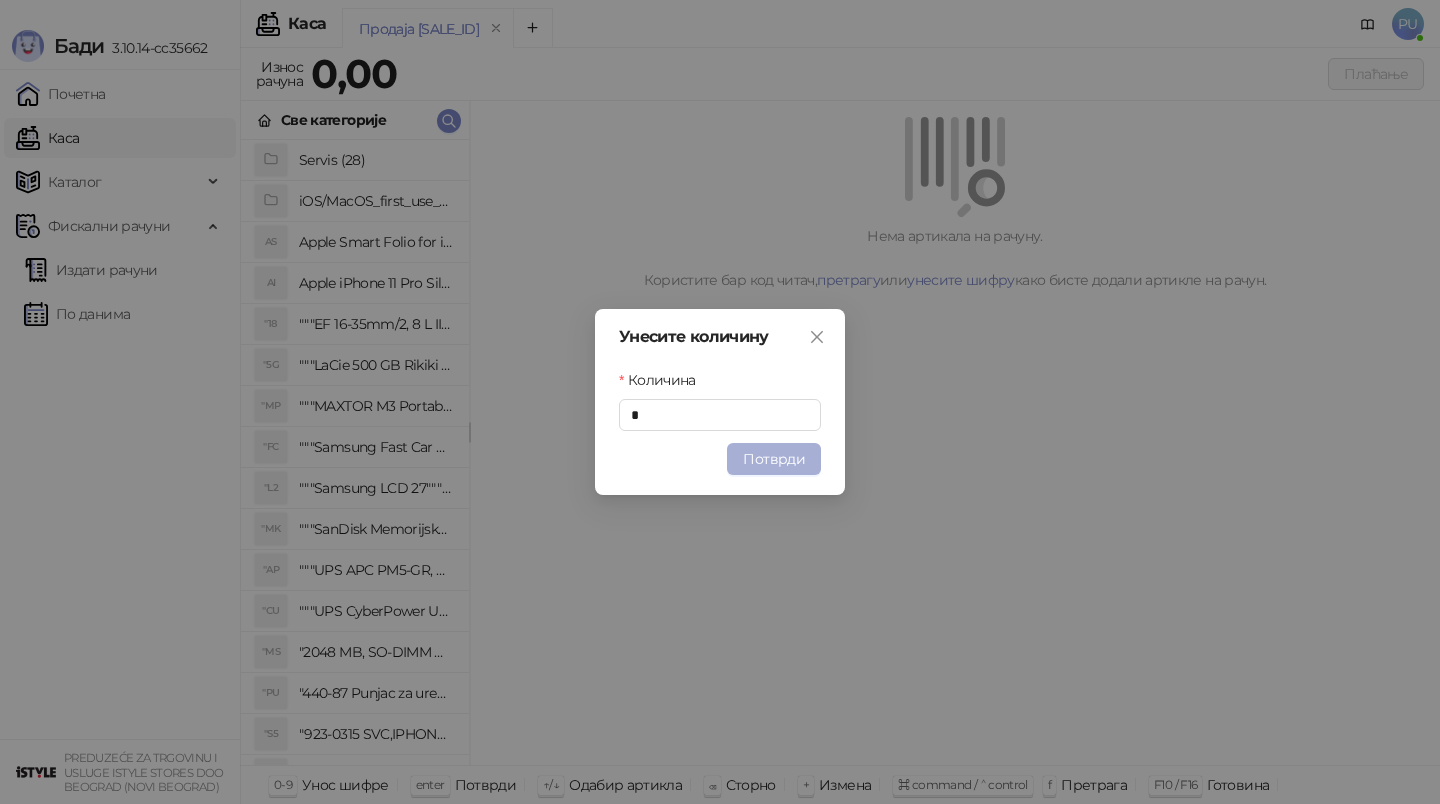 click on "Потврди" at bounding box center [774, 459] 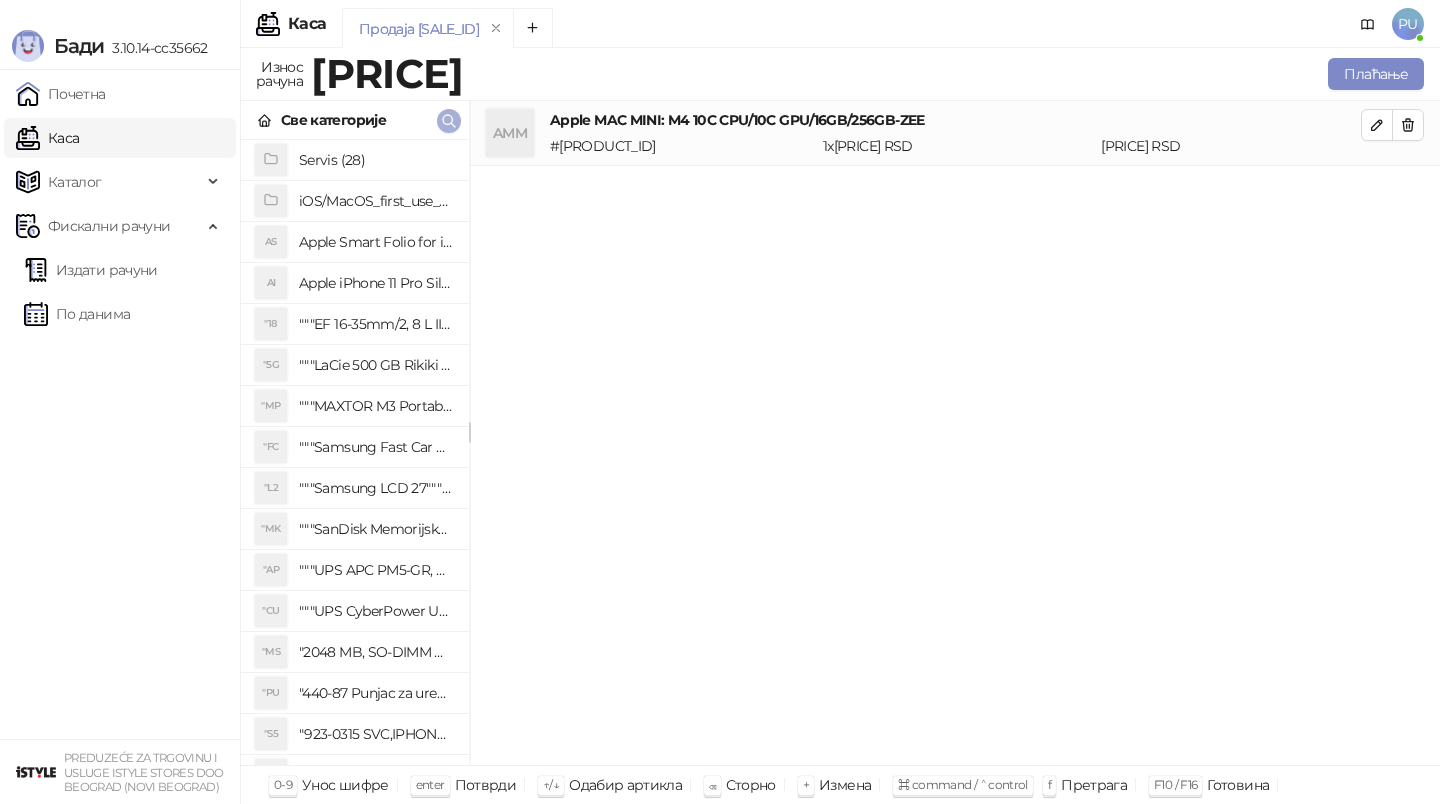click 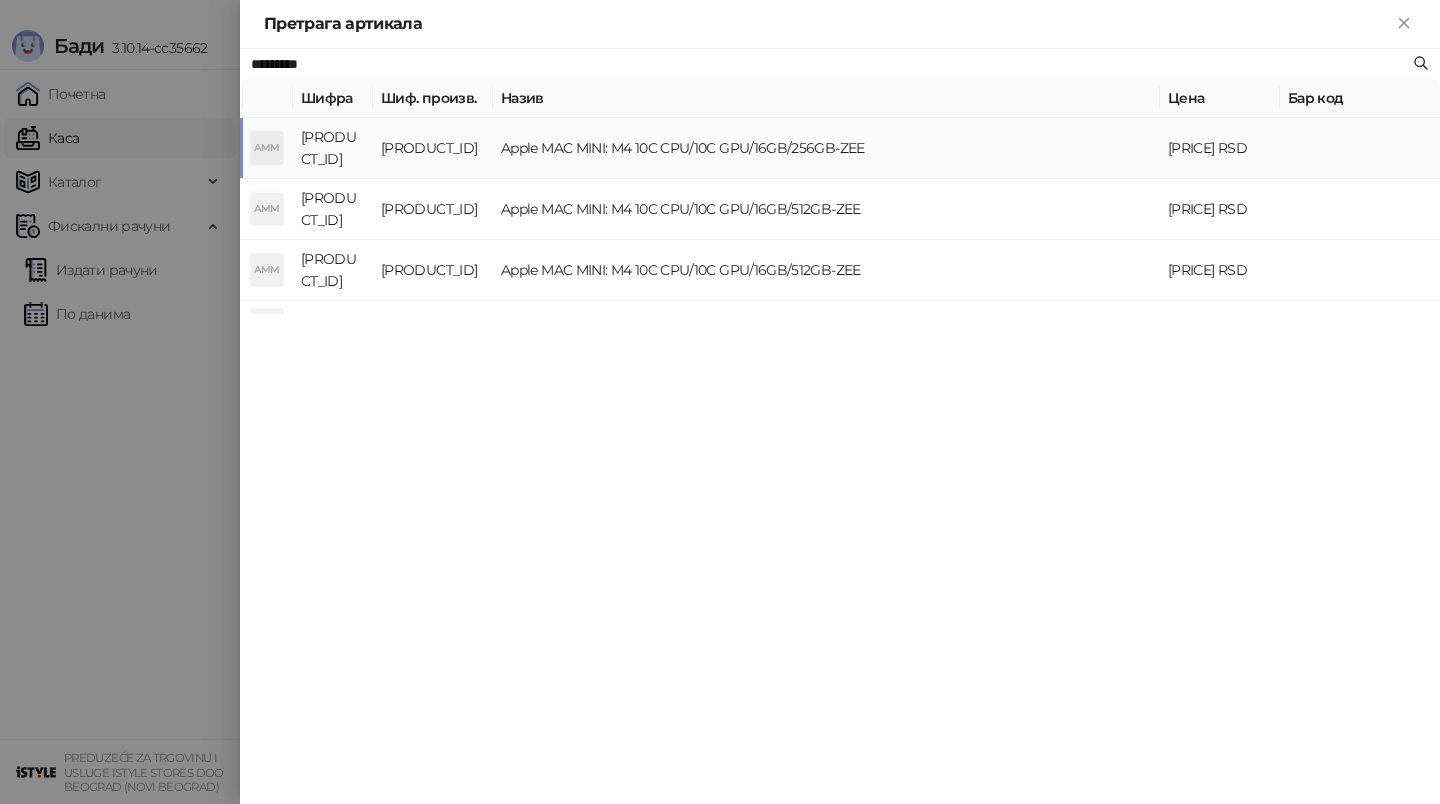 paste 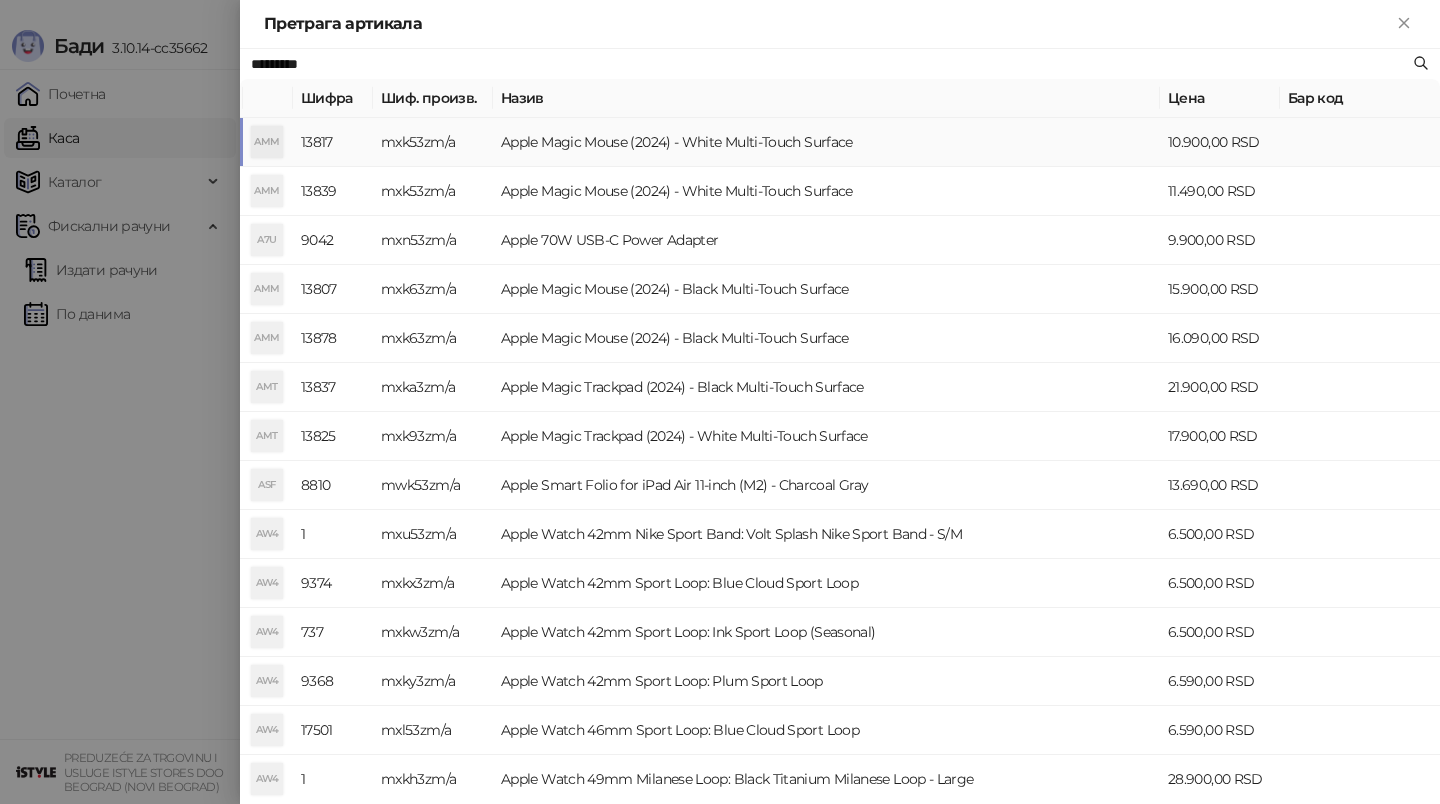 click on "Apple Magic Mouse (2024) - White Multi-Touch Surface" at bounding box center (826, 142) 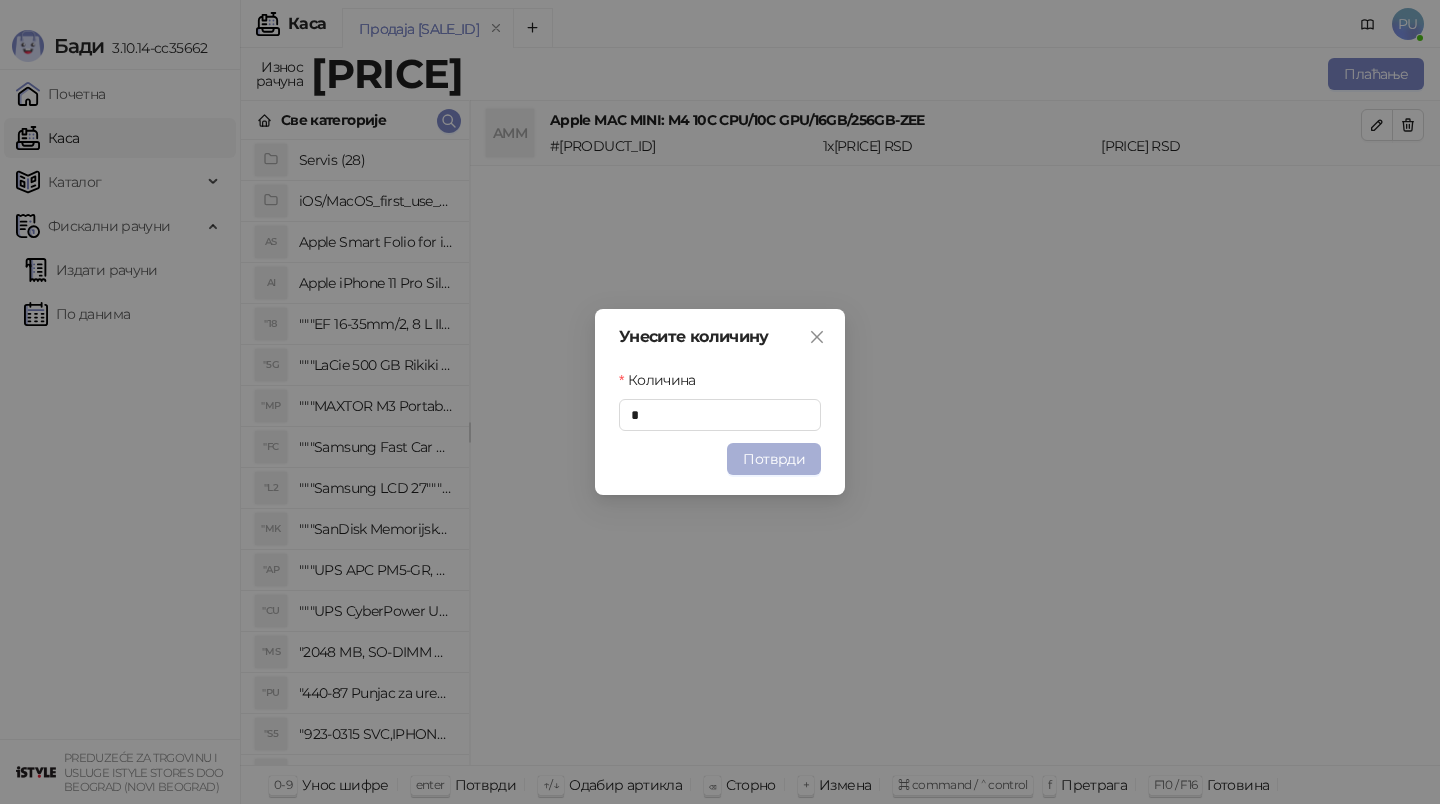click on "Потврди" at bounding box center [774, 459] 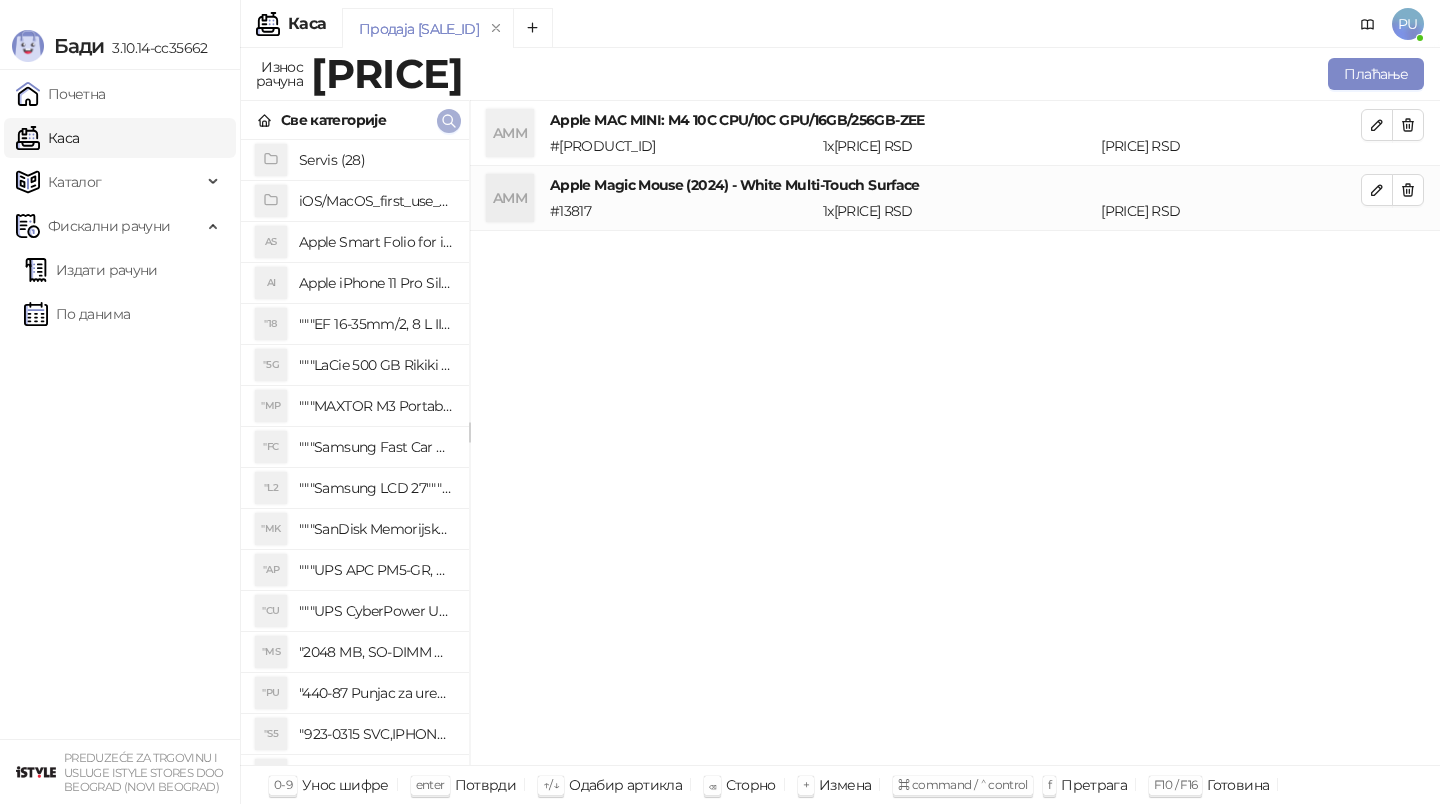 click at bounding box center (449, 121) 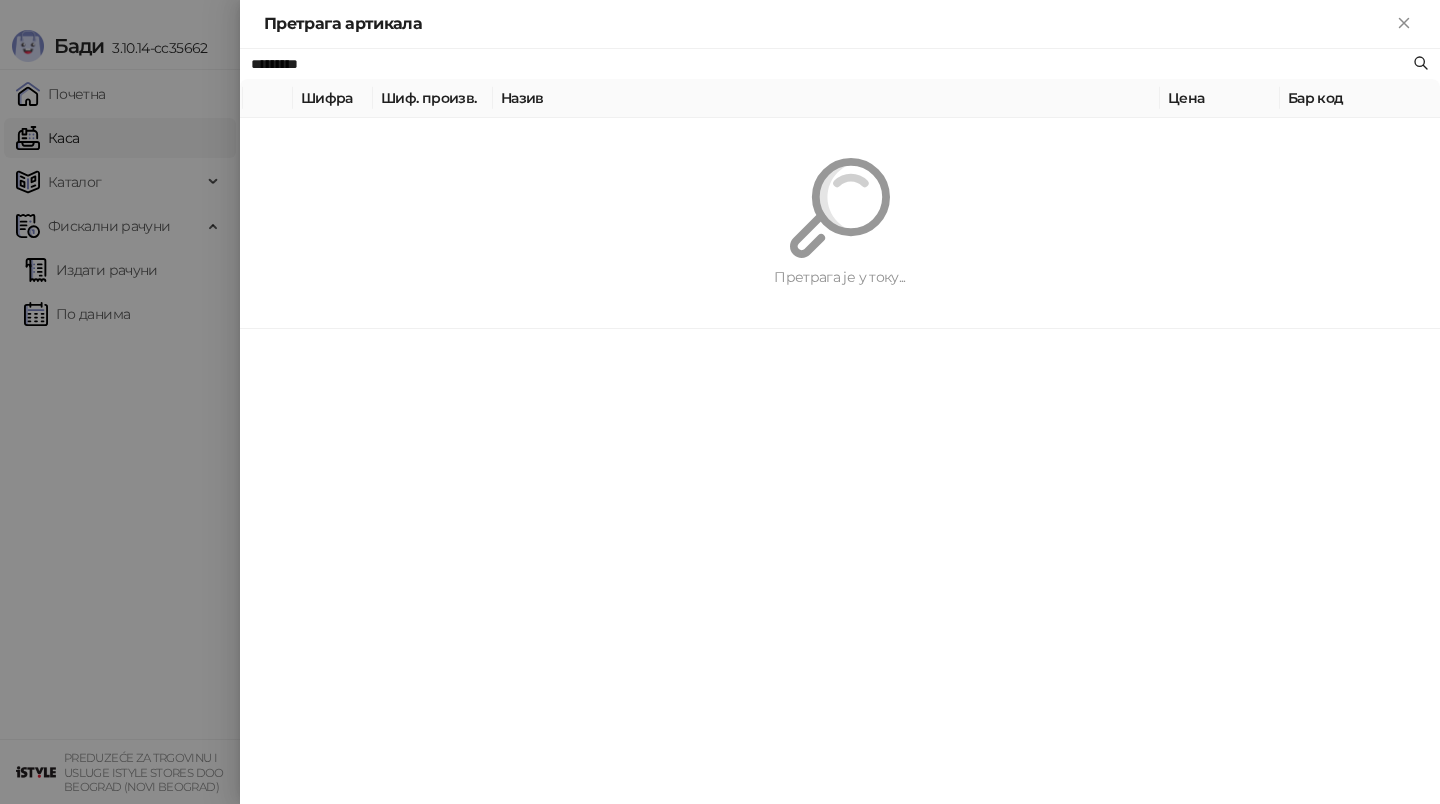 paste 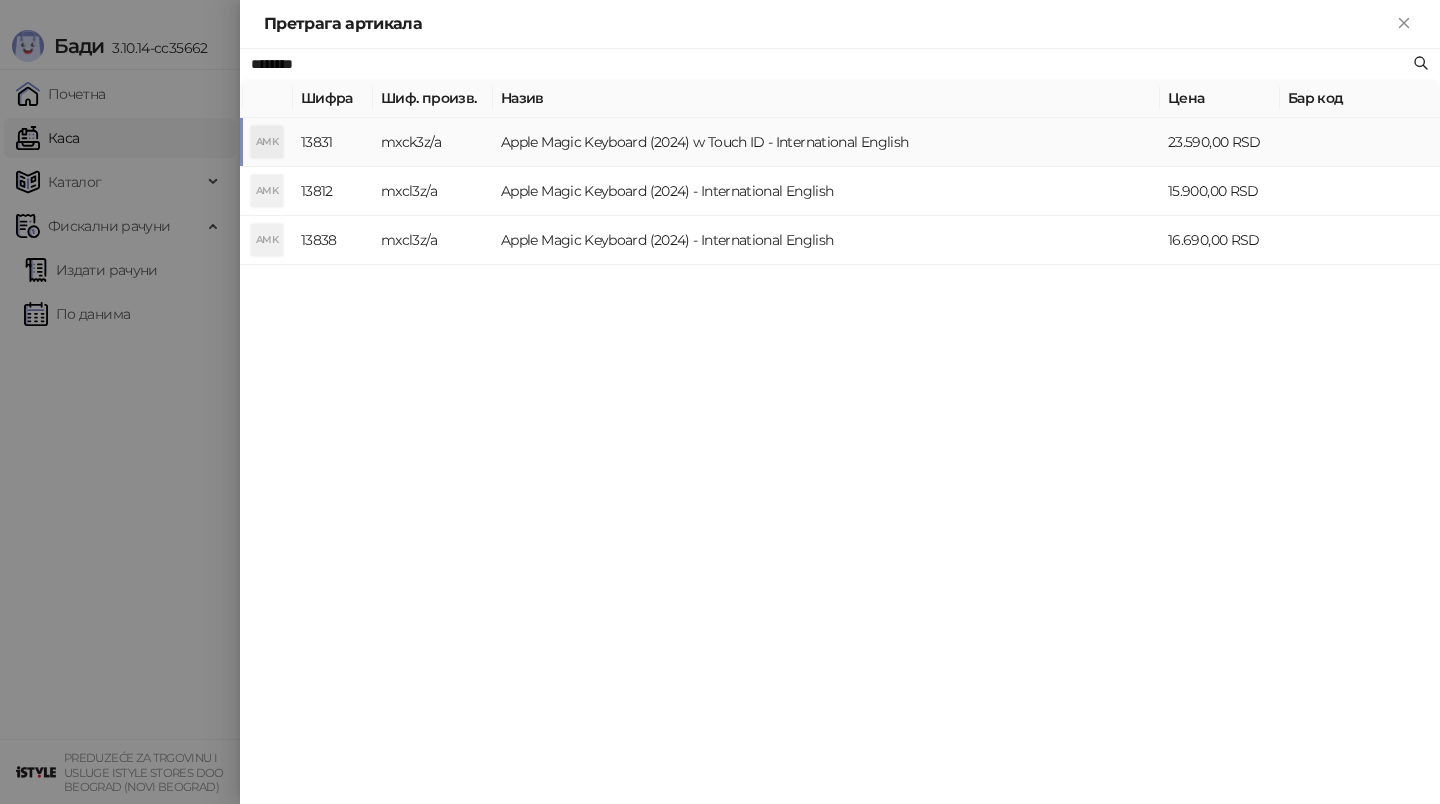 type on "********" 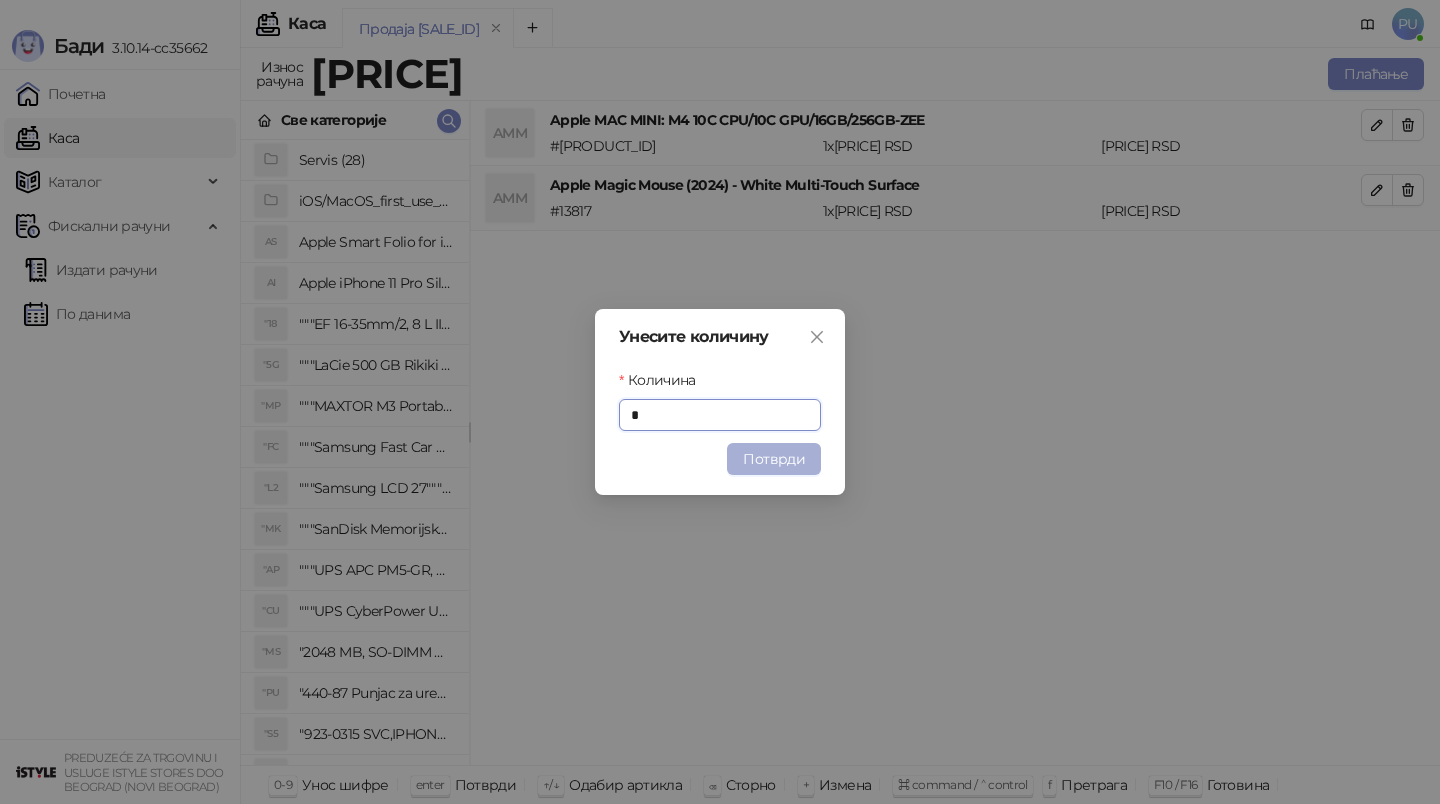 click on "Потврди" at bounding box center (774, 459) 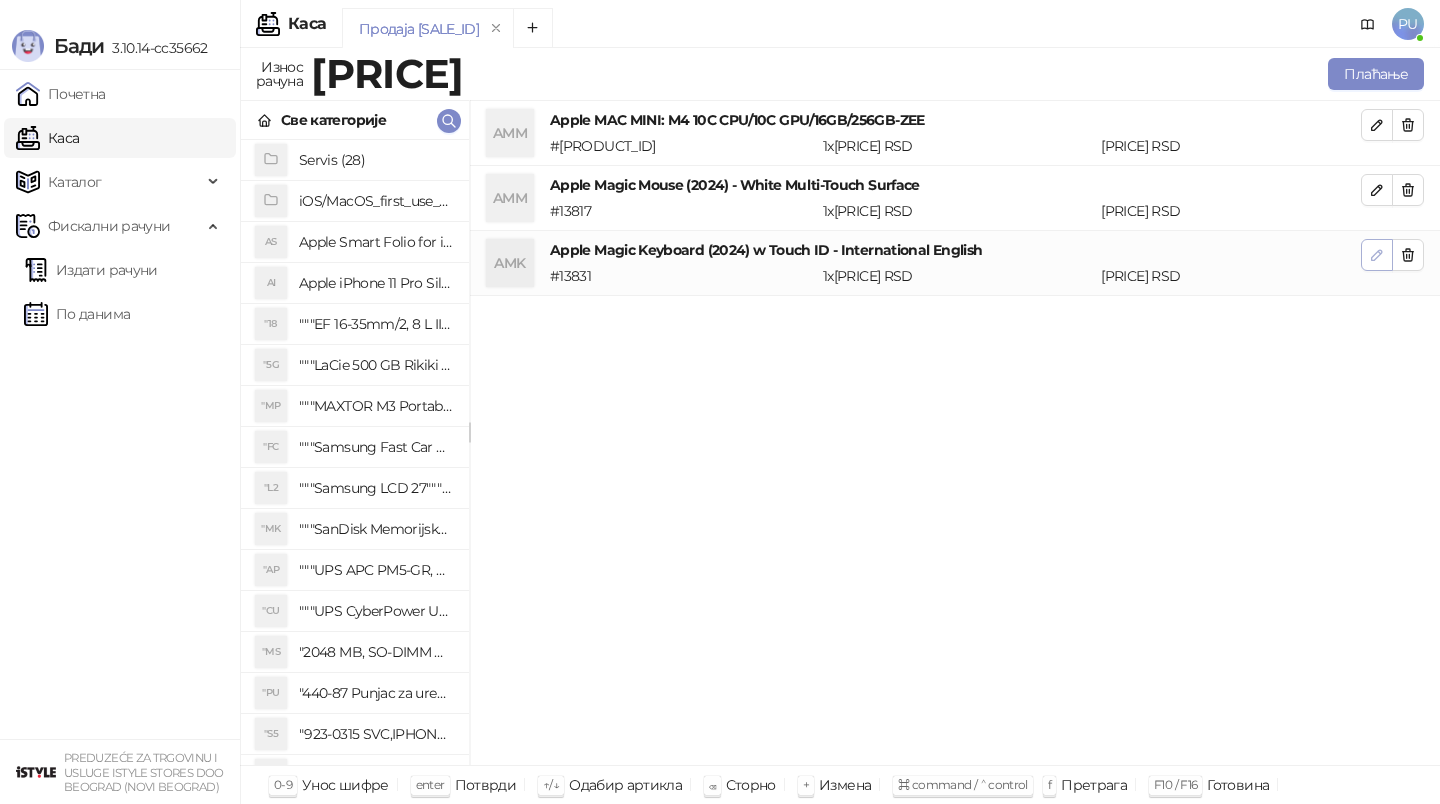 click 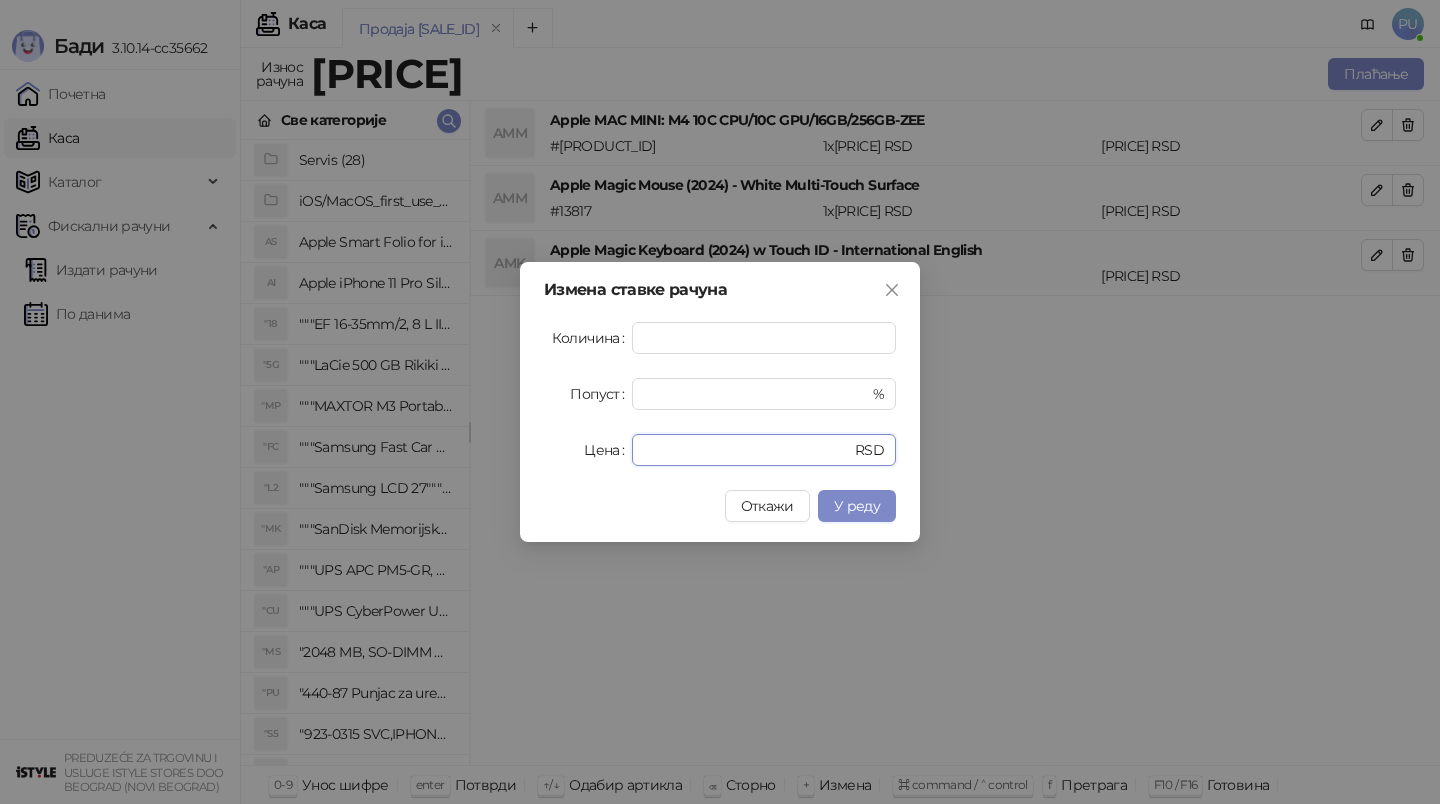 drag, startPoint x: 735, startPoint y: 442, endPoint x: 579, endPoint y: 443, distance: 156.0032 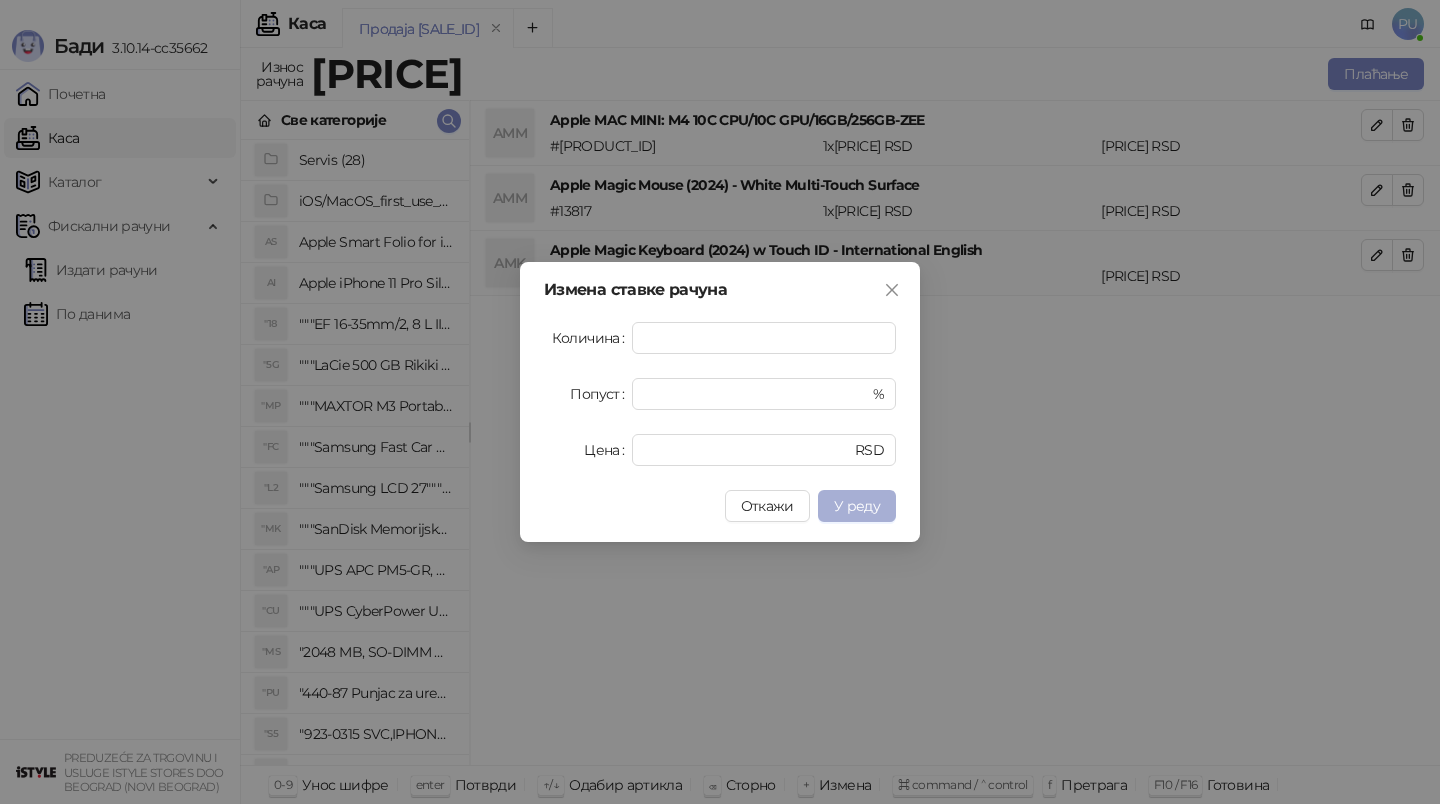 type on "*****" 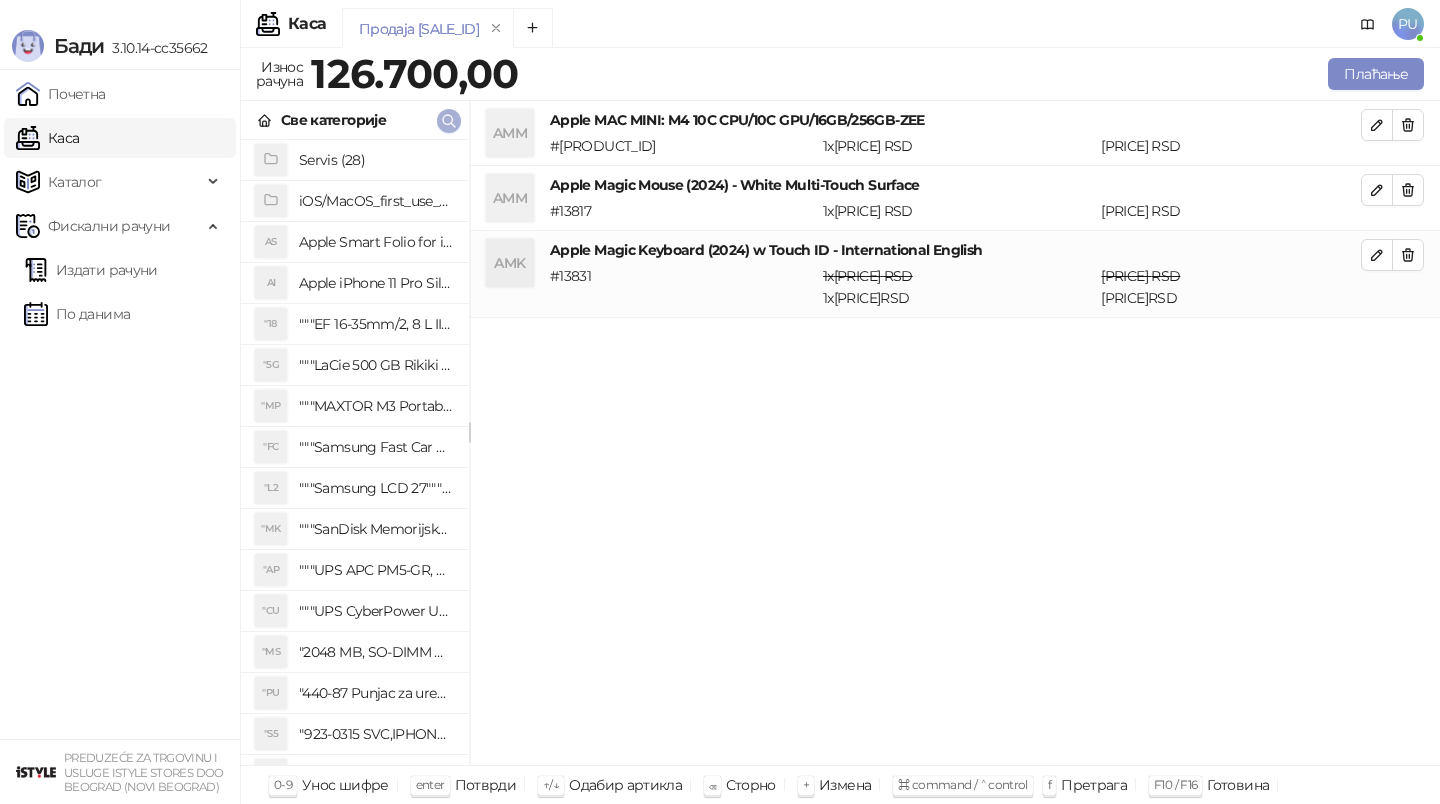 click 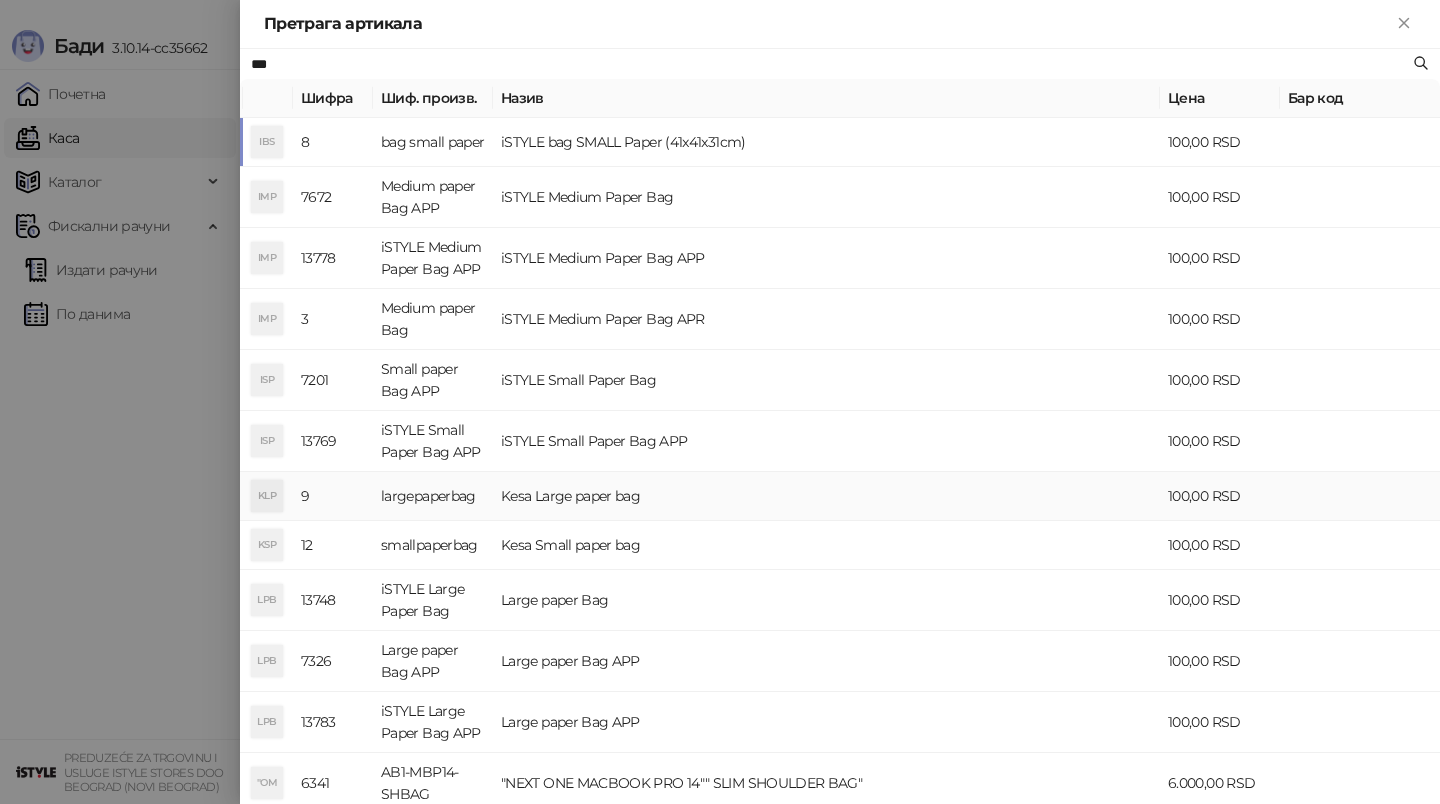 type on "***" 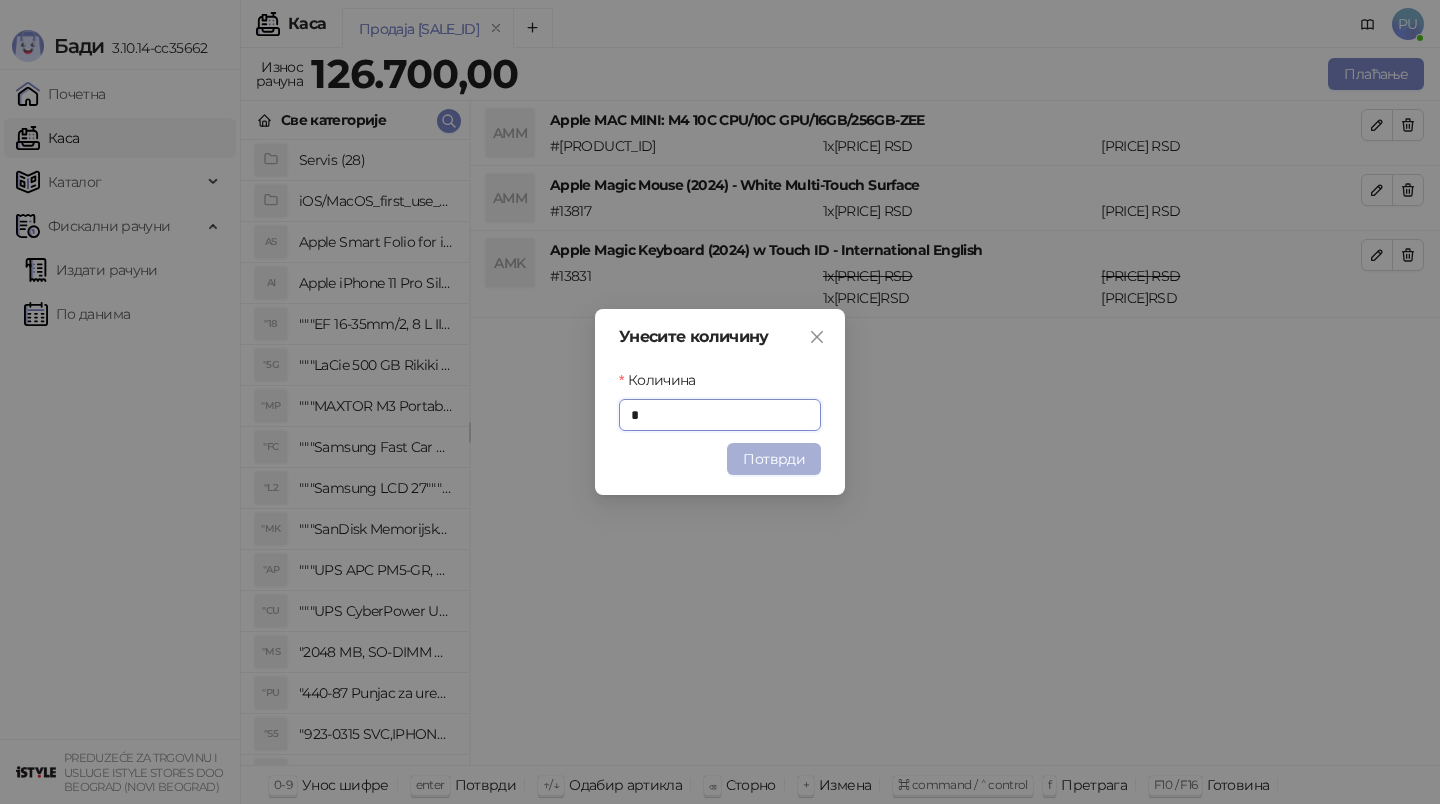 type on "*" 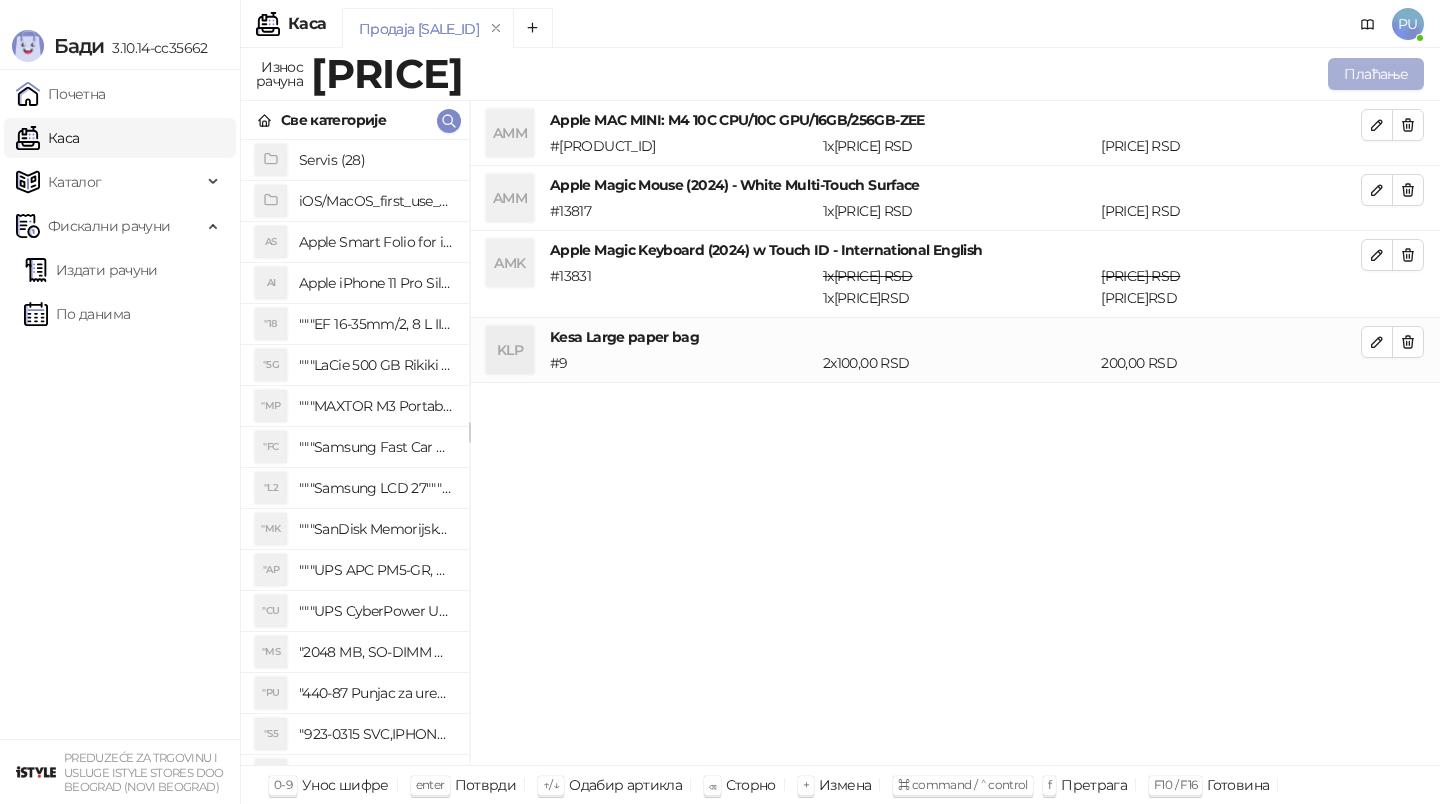 click on "Плаћање" at bounding box center (1376, 74) 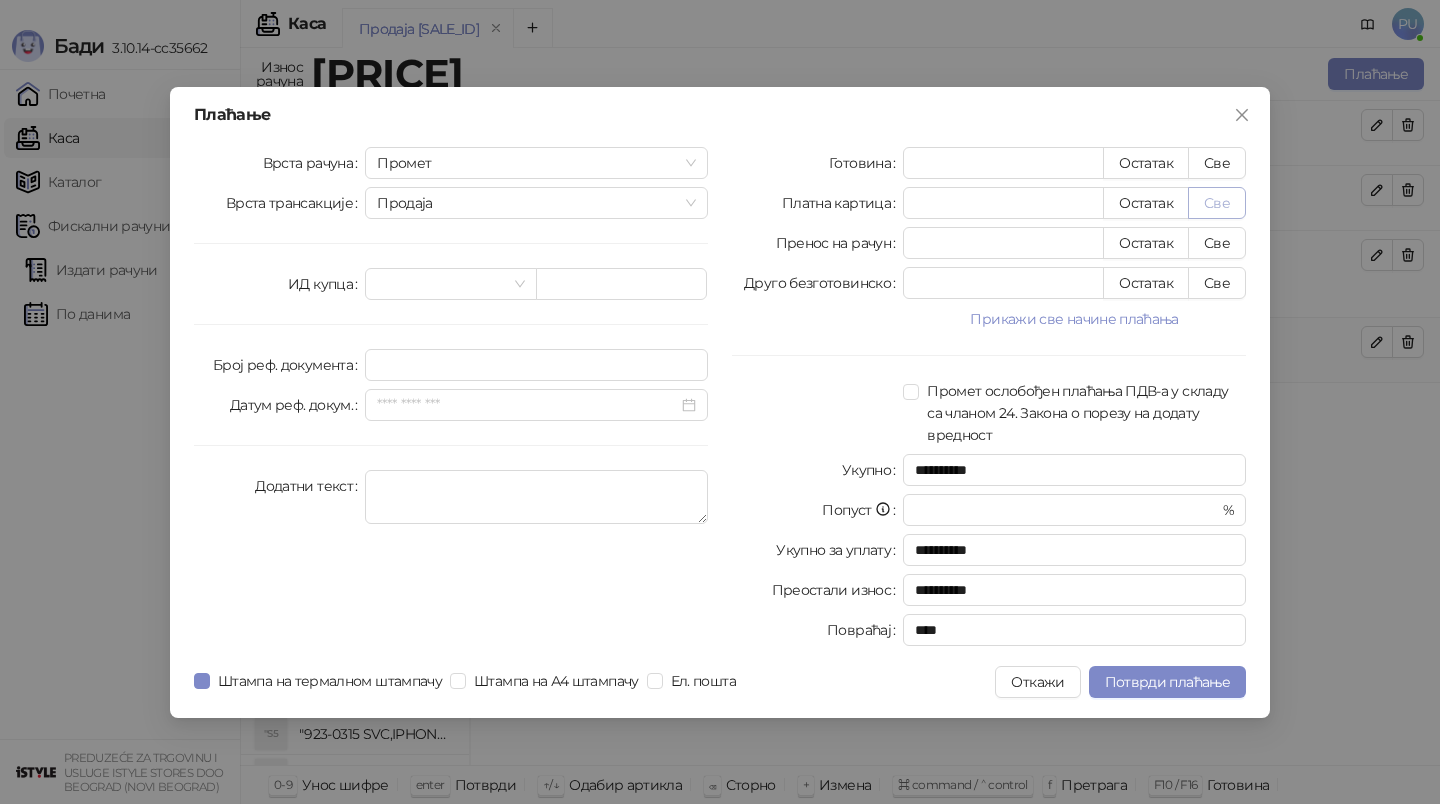 click on "Све" at bounding box center (1217, 203) 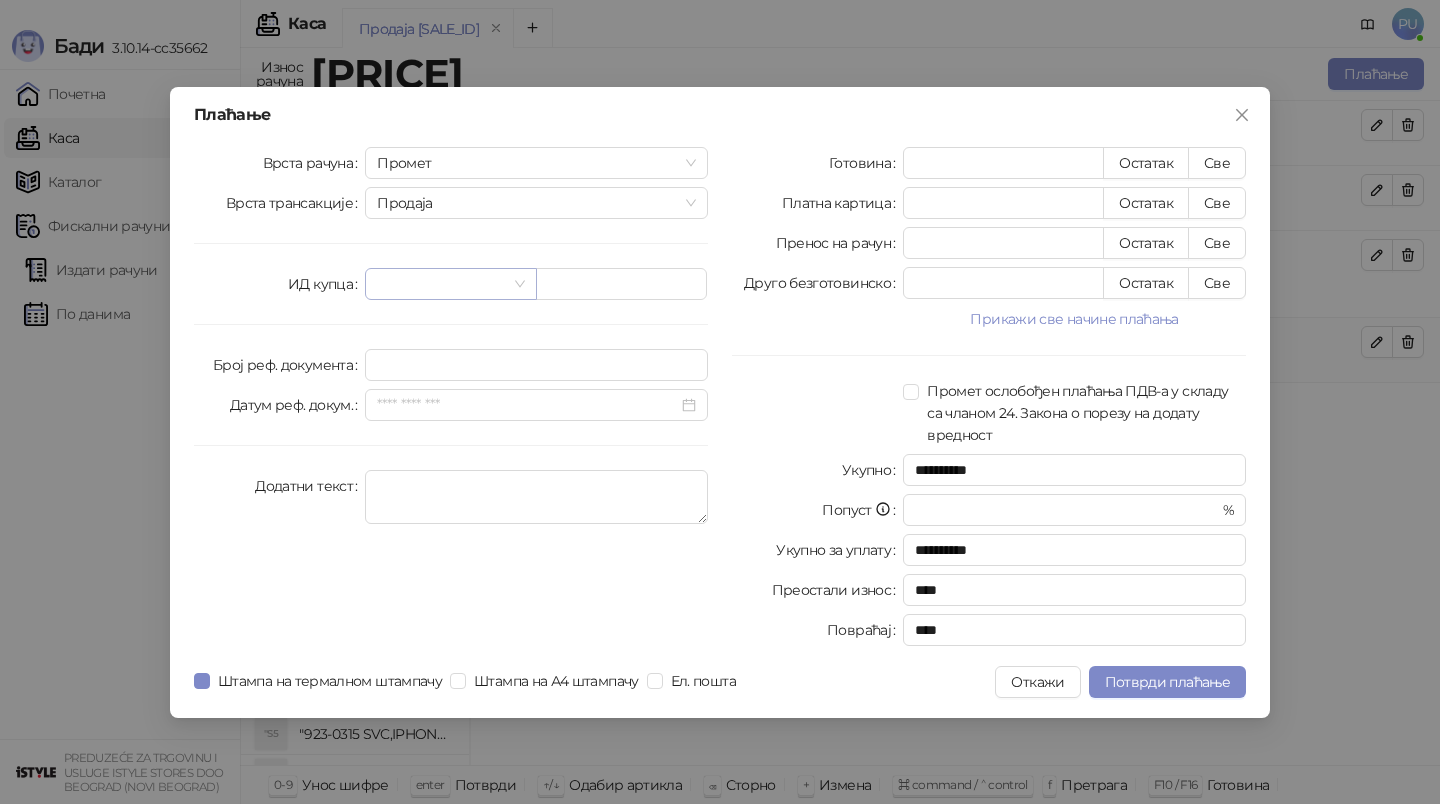 click at bounding box center [441, 284] 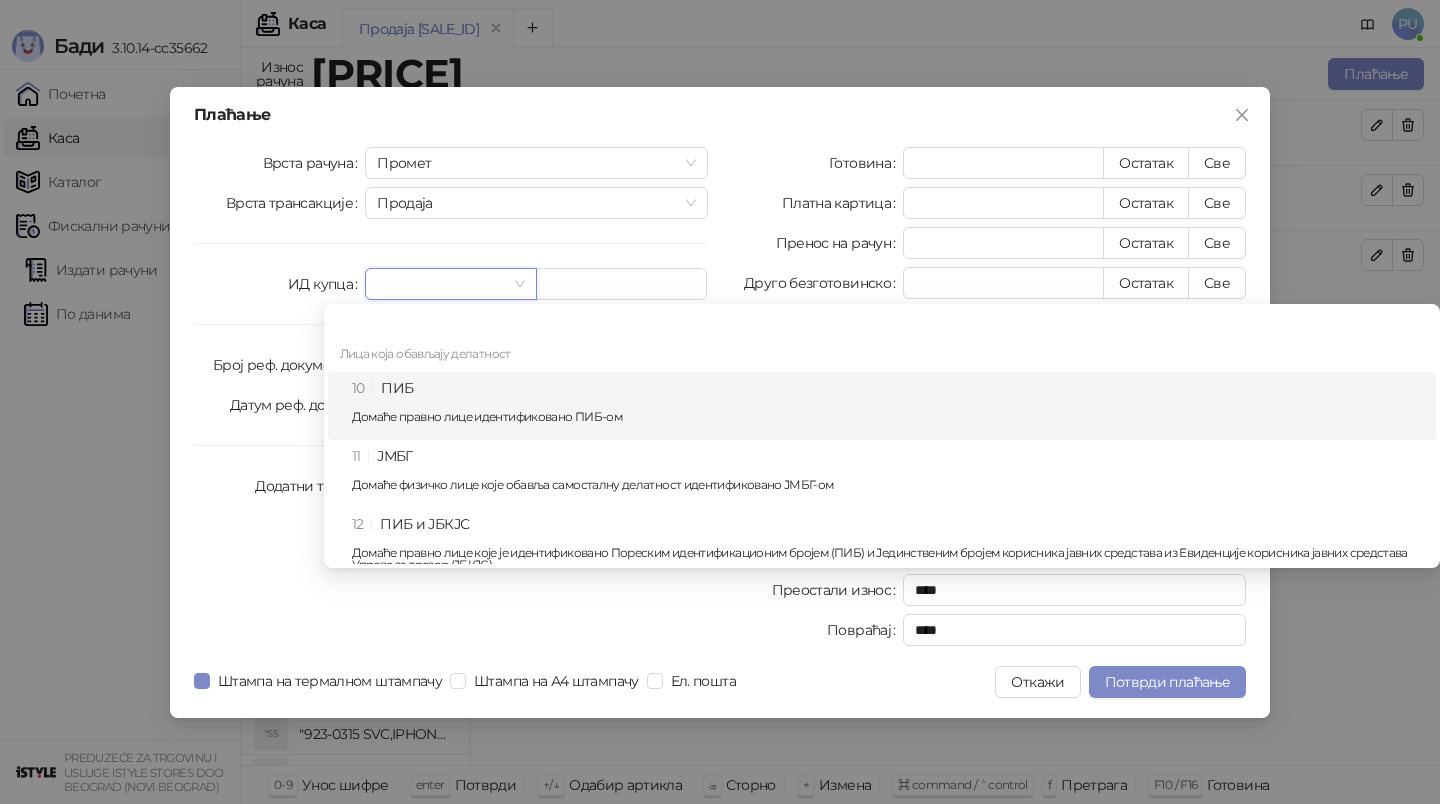 click on "10 ПИБ Домаће правно лице идентификовано ПИБ-ом" at bounding box center (888, 406) 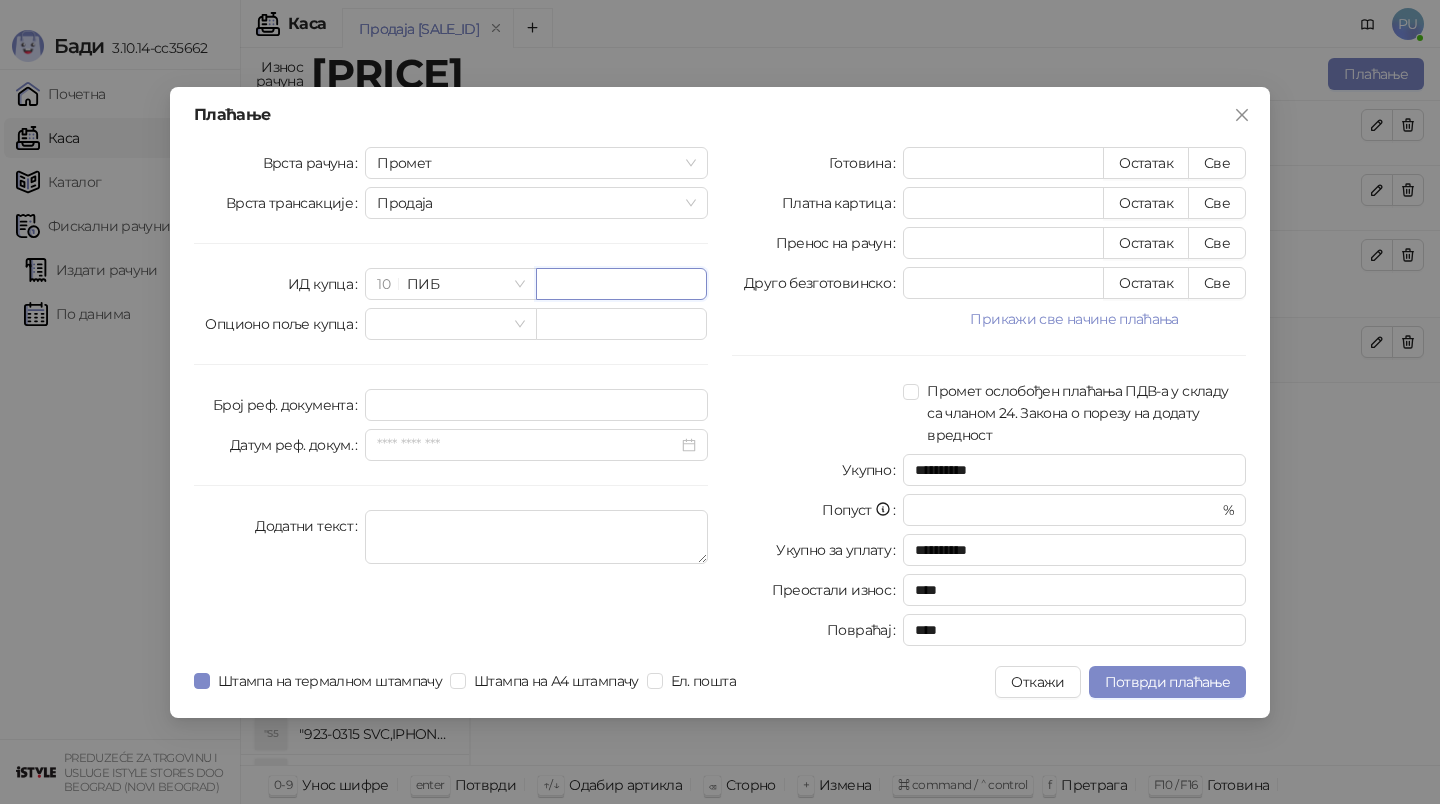 paste on "*********" 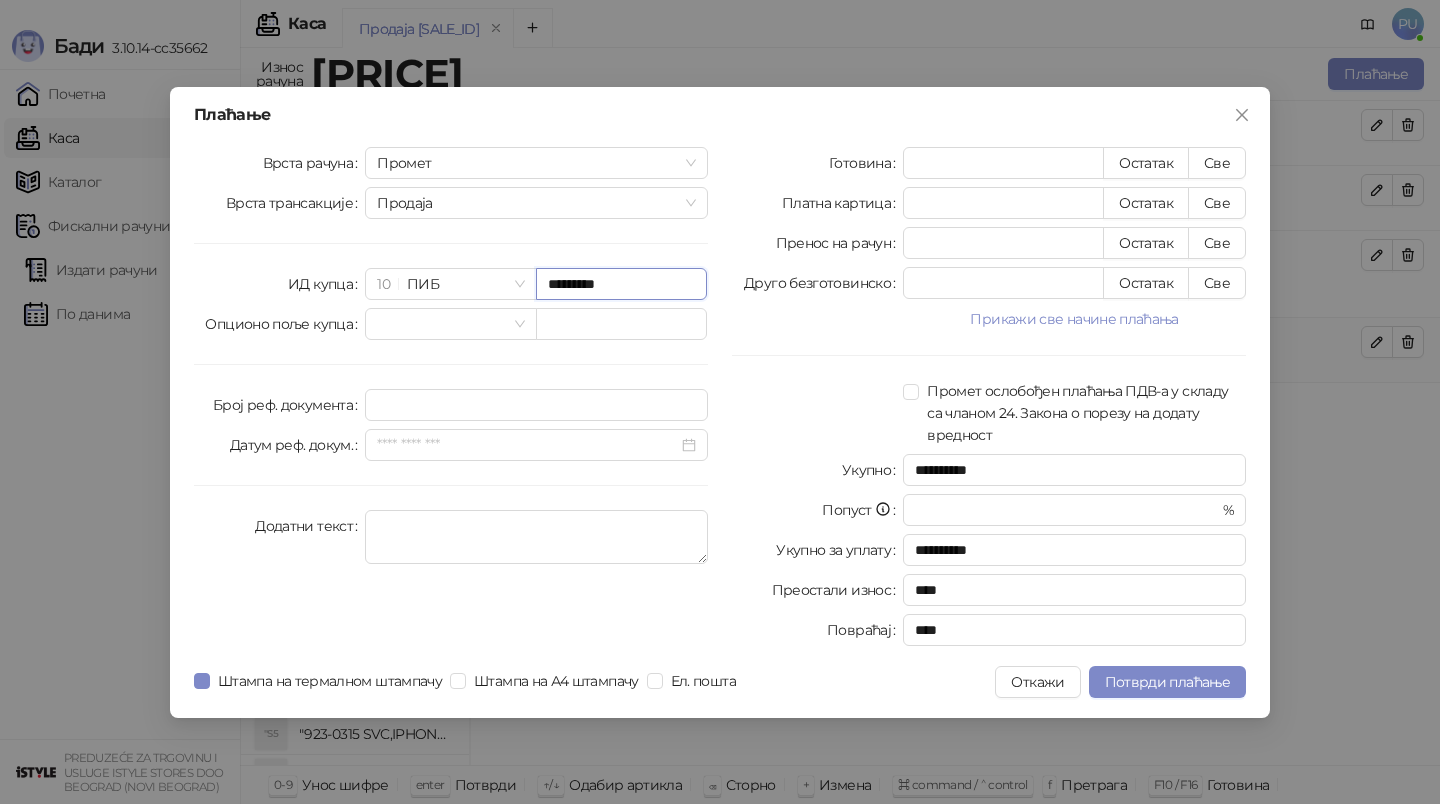type on "*********" 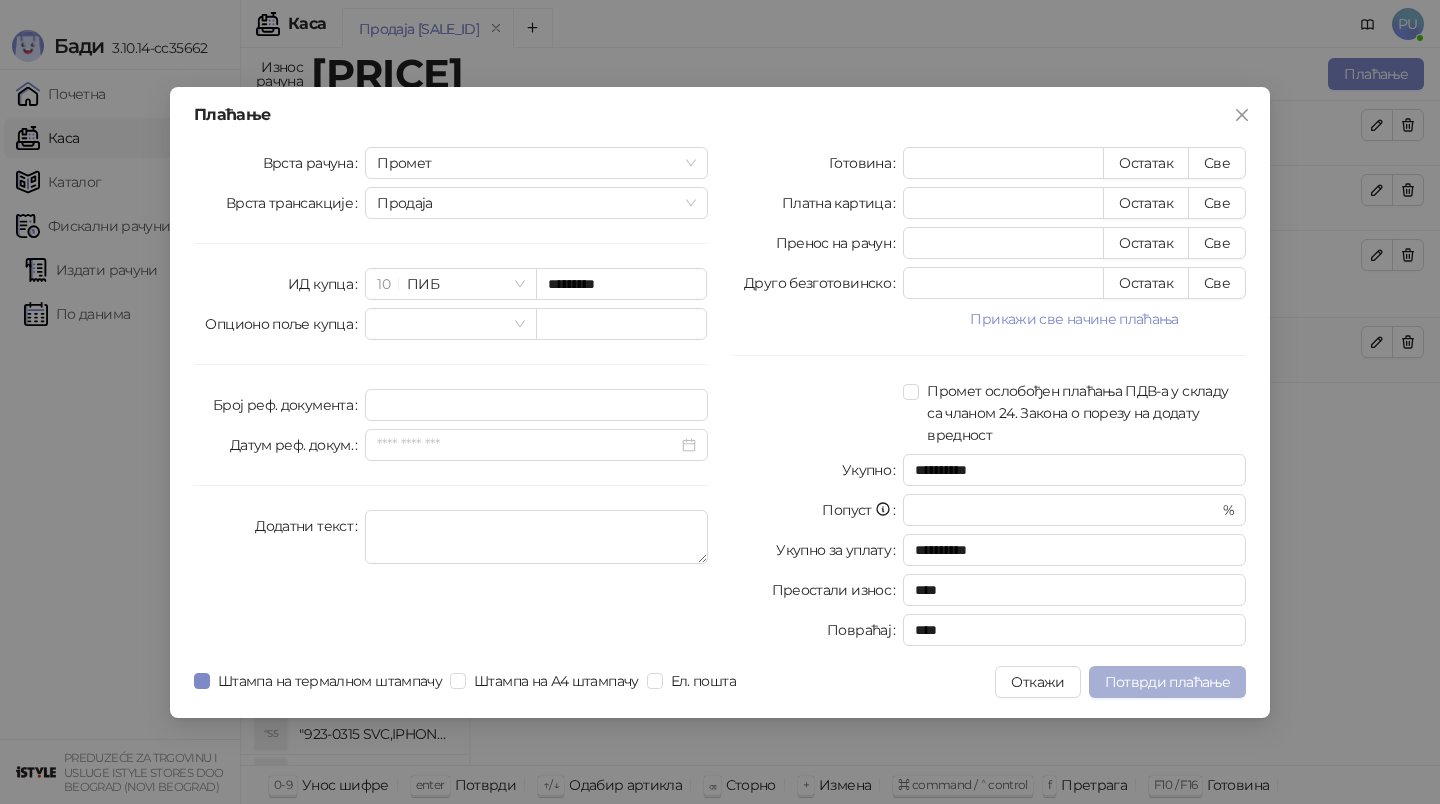 click on "Потврди плаћање" at bounding box center (1167, 682) 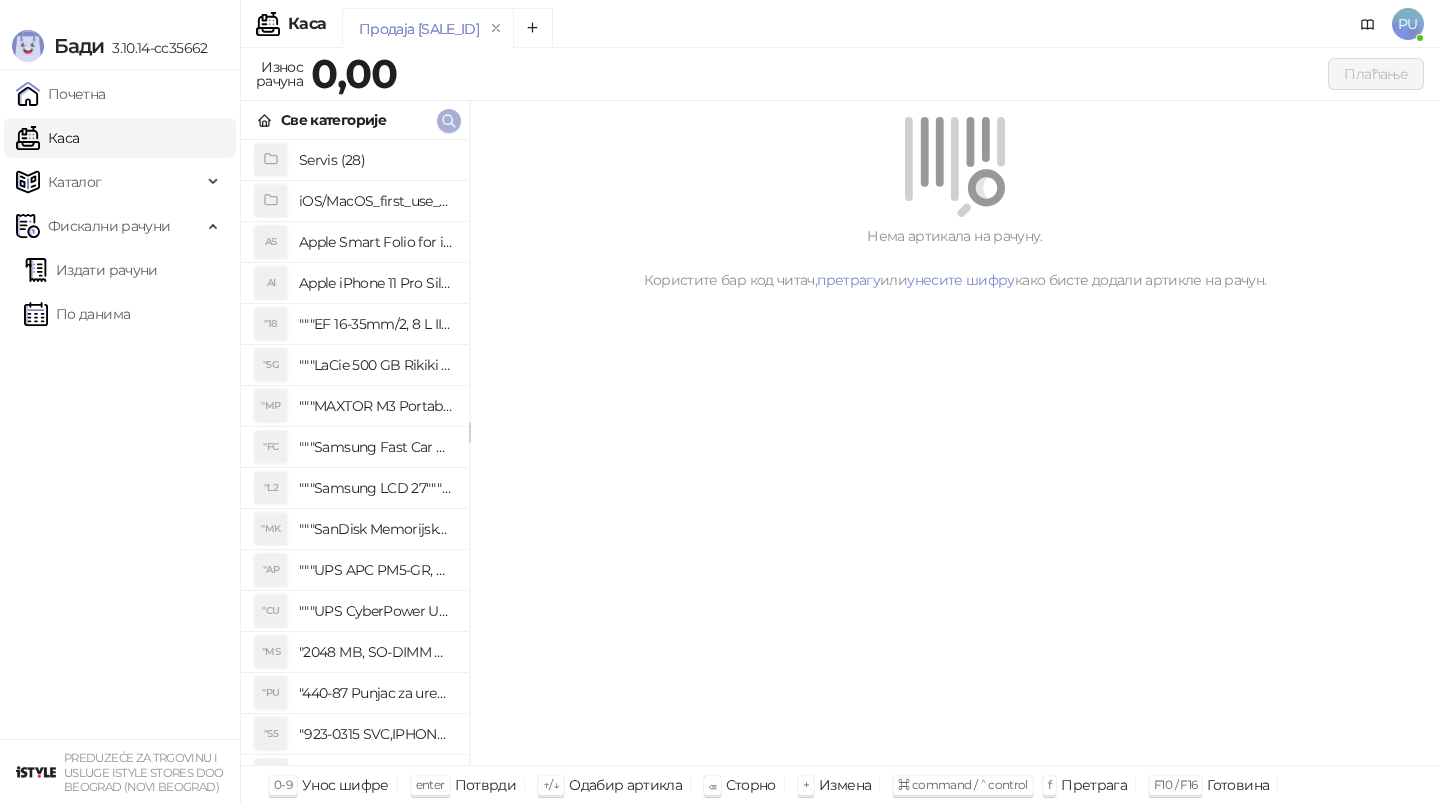 click 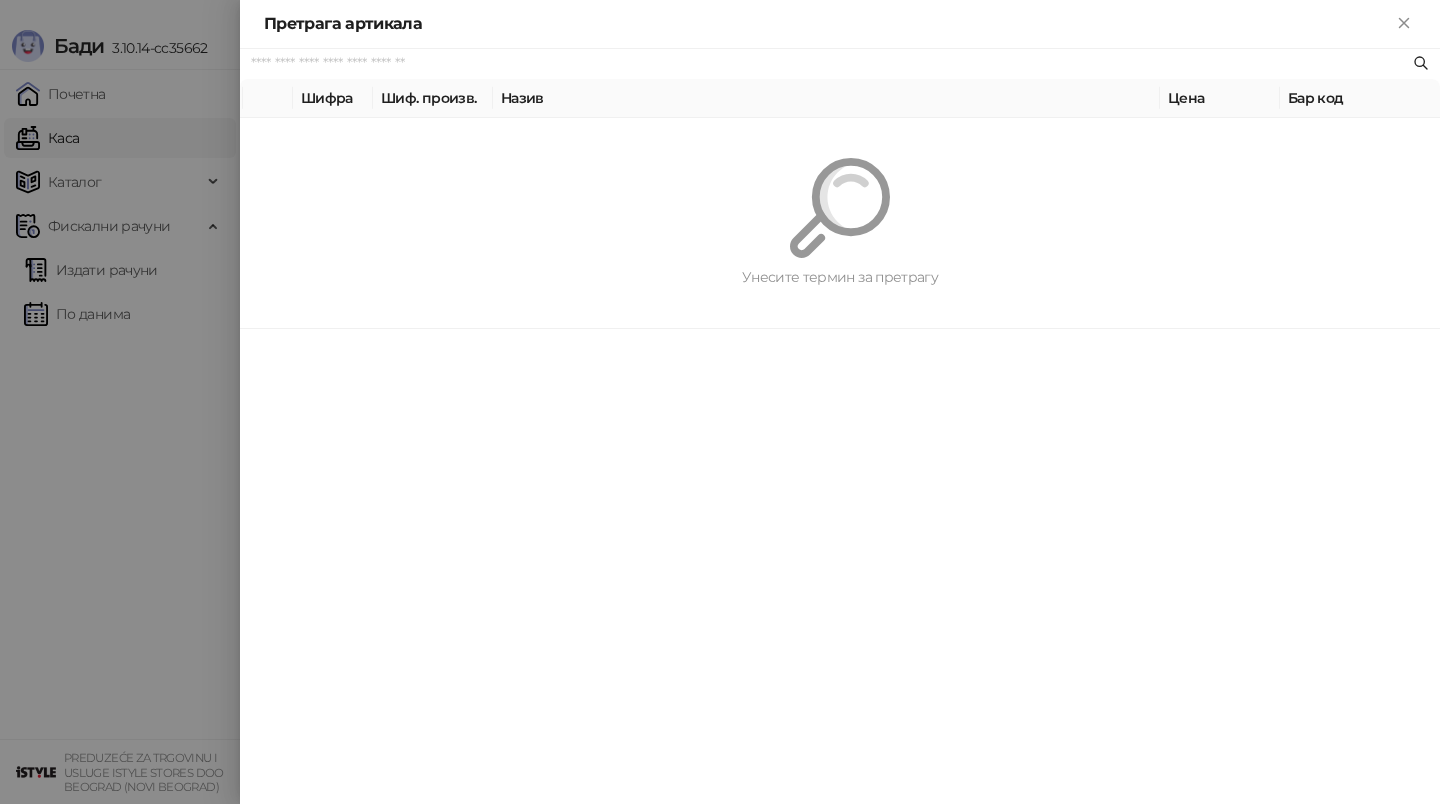 paste on "*********" 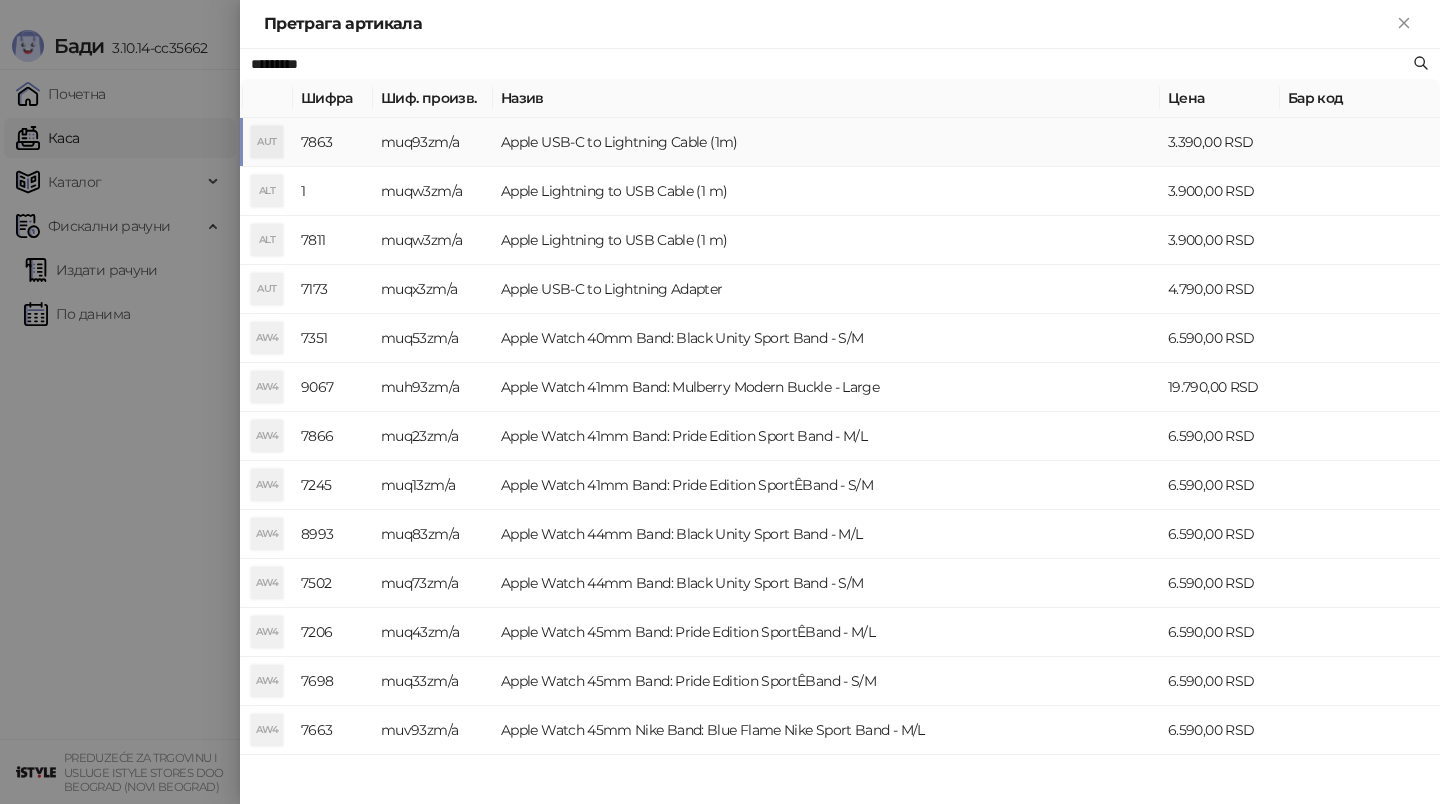 click on "Apple USB-C to Lightning Cable (1m)" at bounding box center [826, 142] 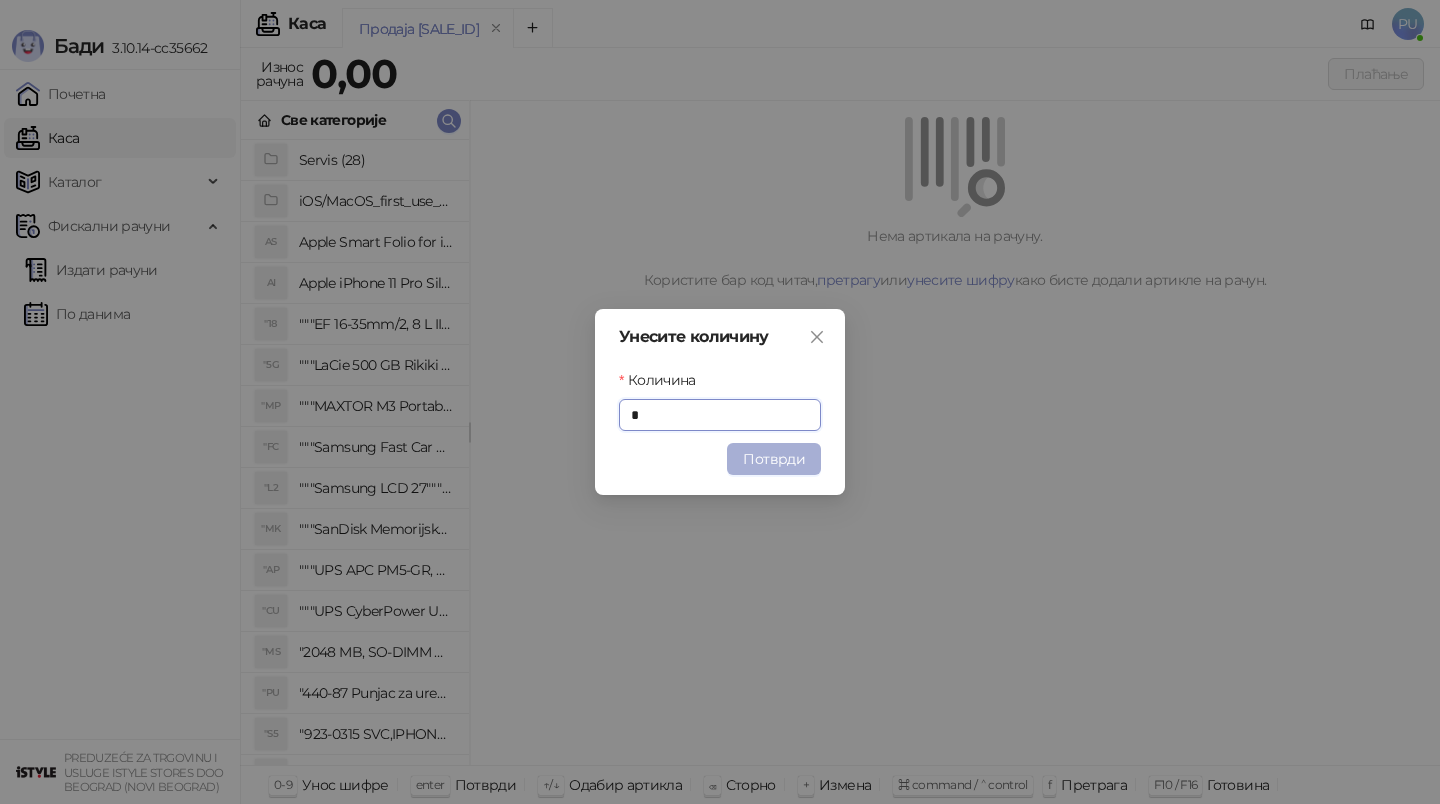 click on "Потврди" at bounding box center (774, 459) 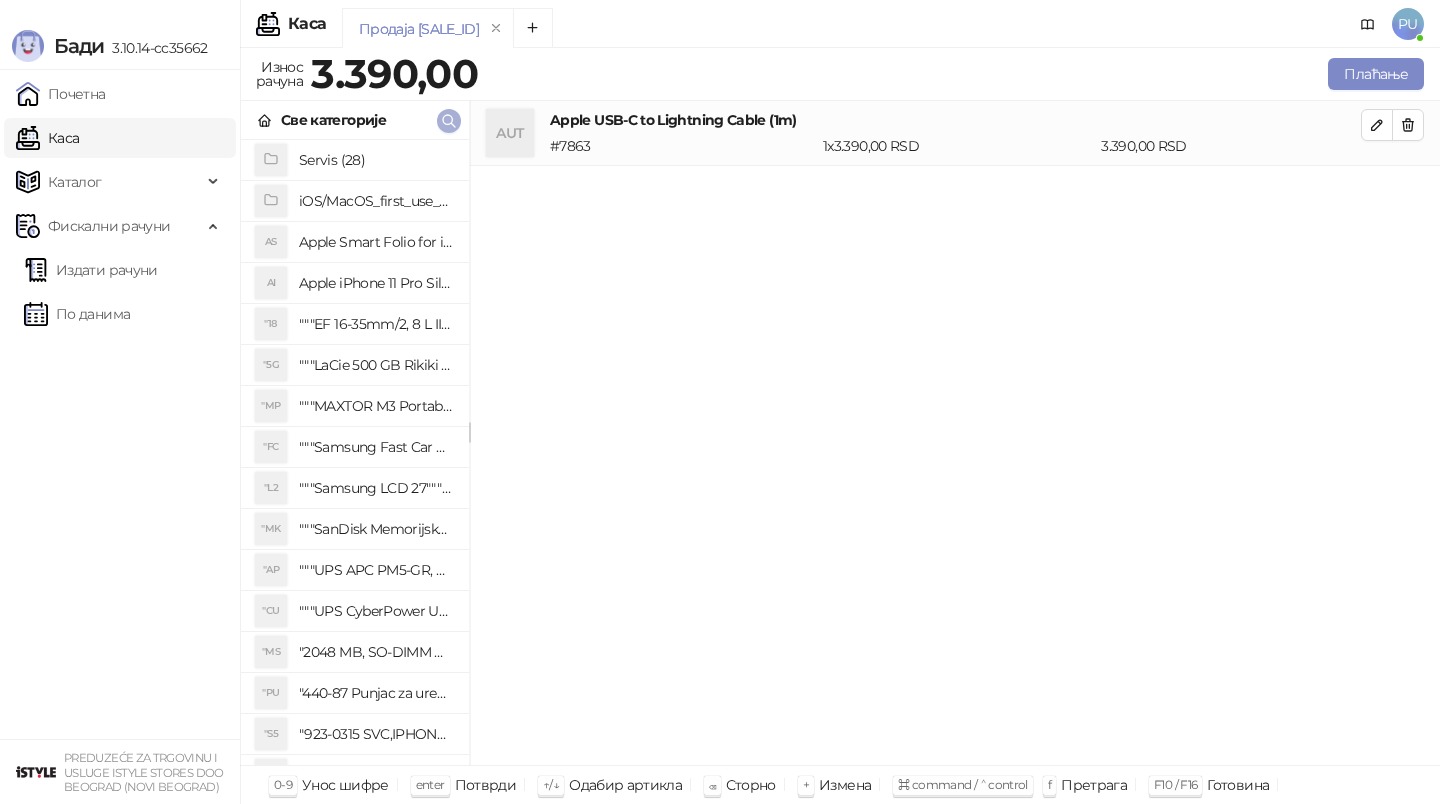 click 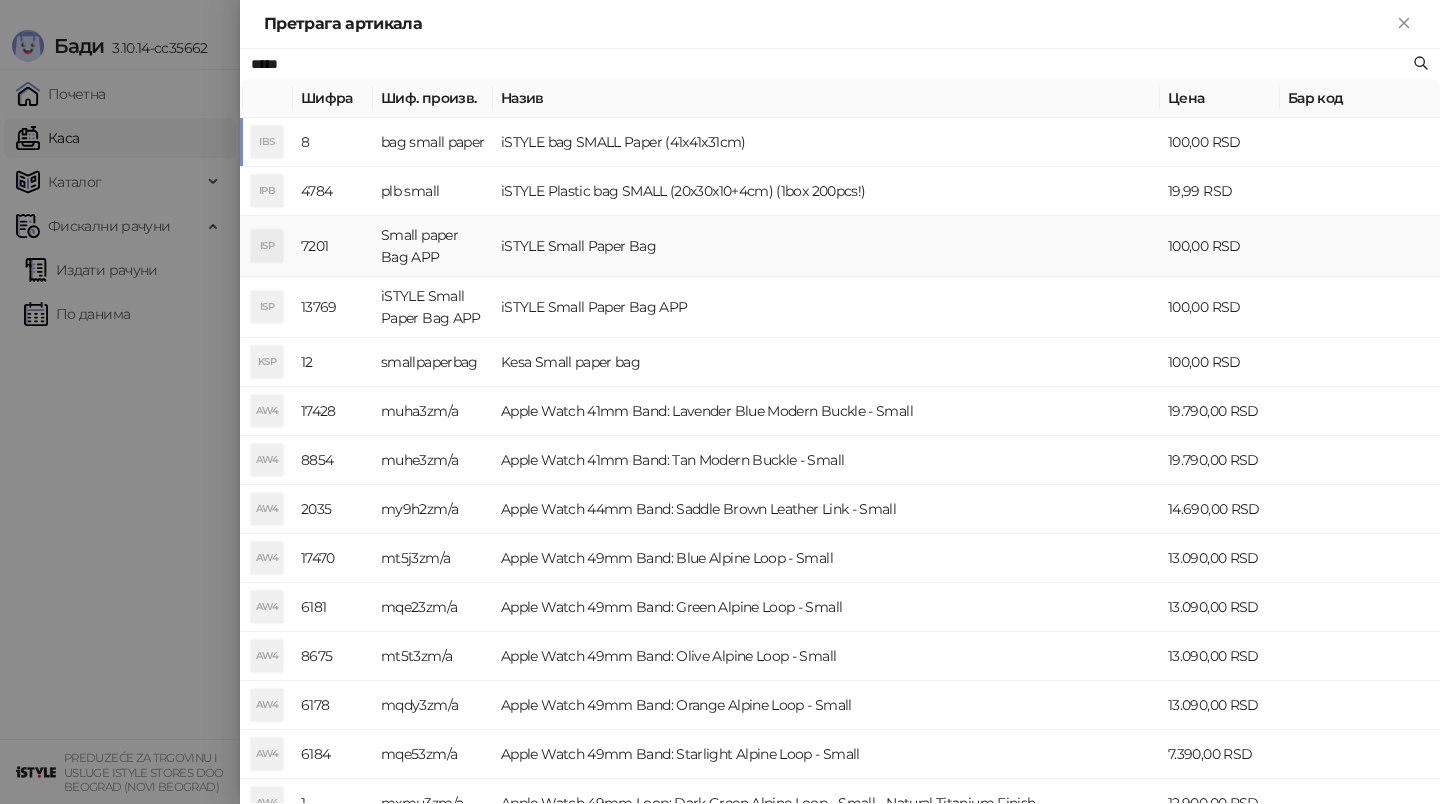 type on "*****" 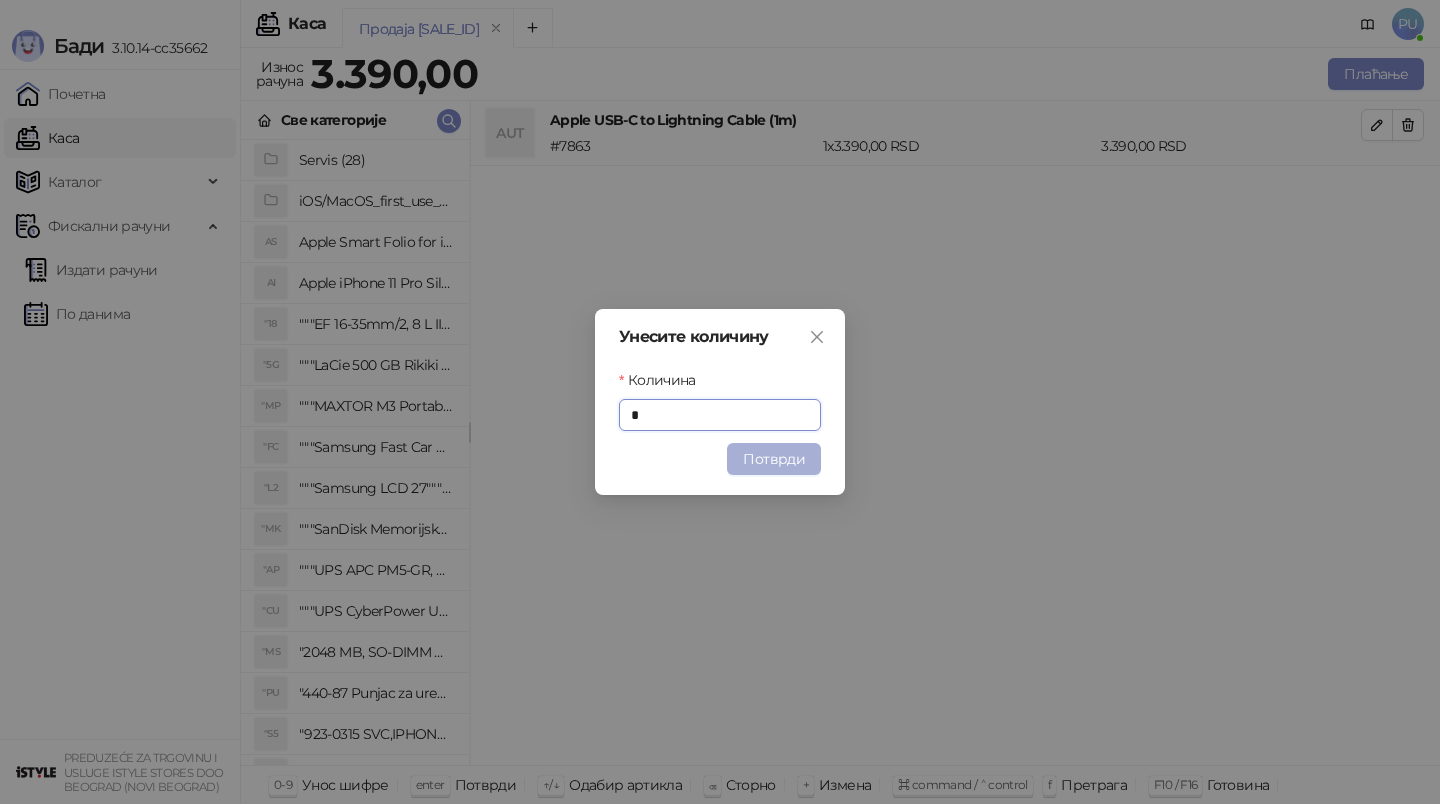 click on "Потврди" at bounding box center [774, 459] 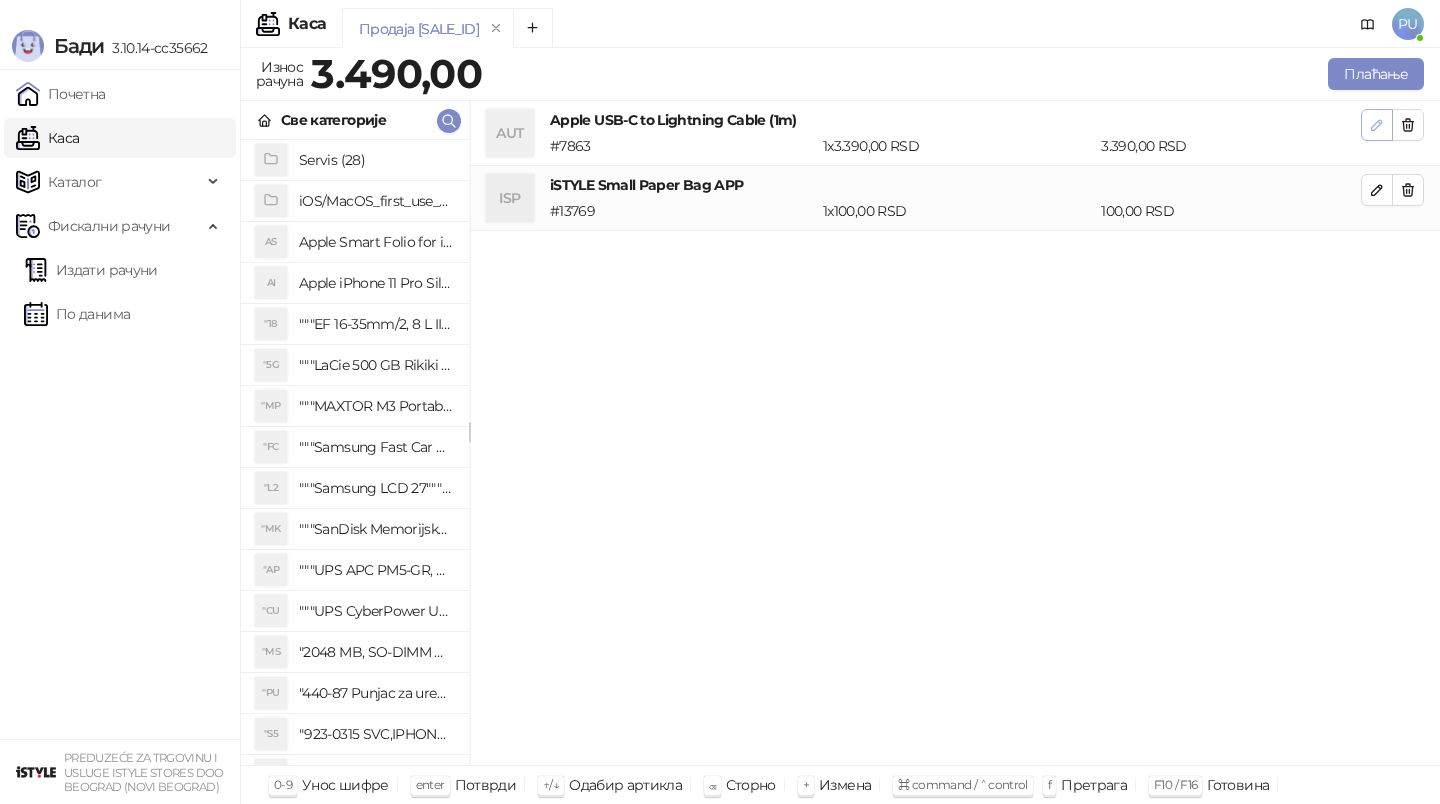 click 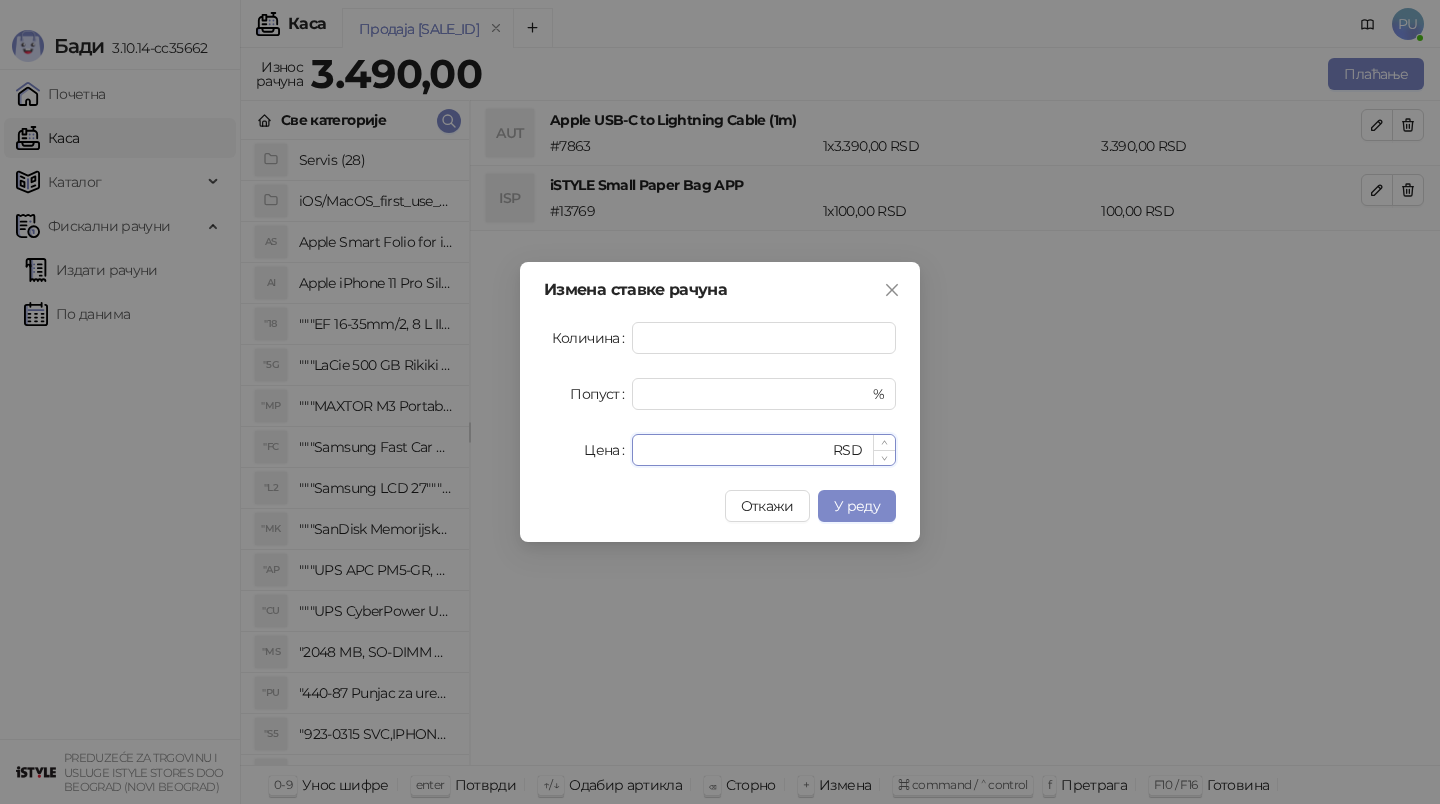 click on "****" at bounding box center (736, 450) 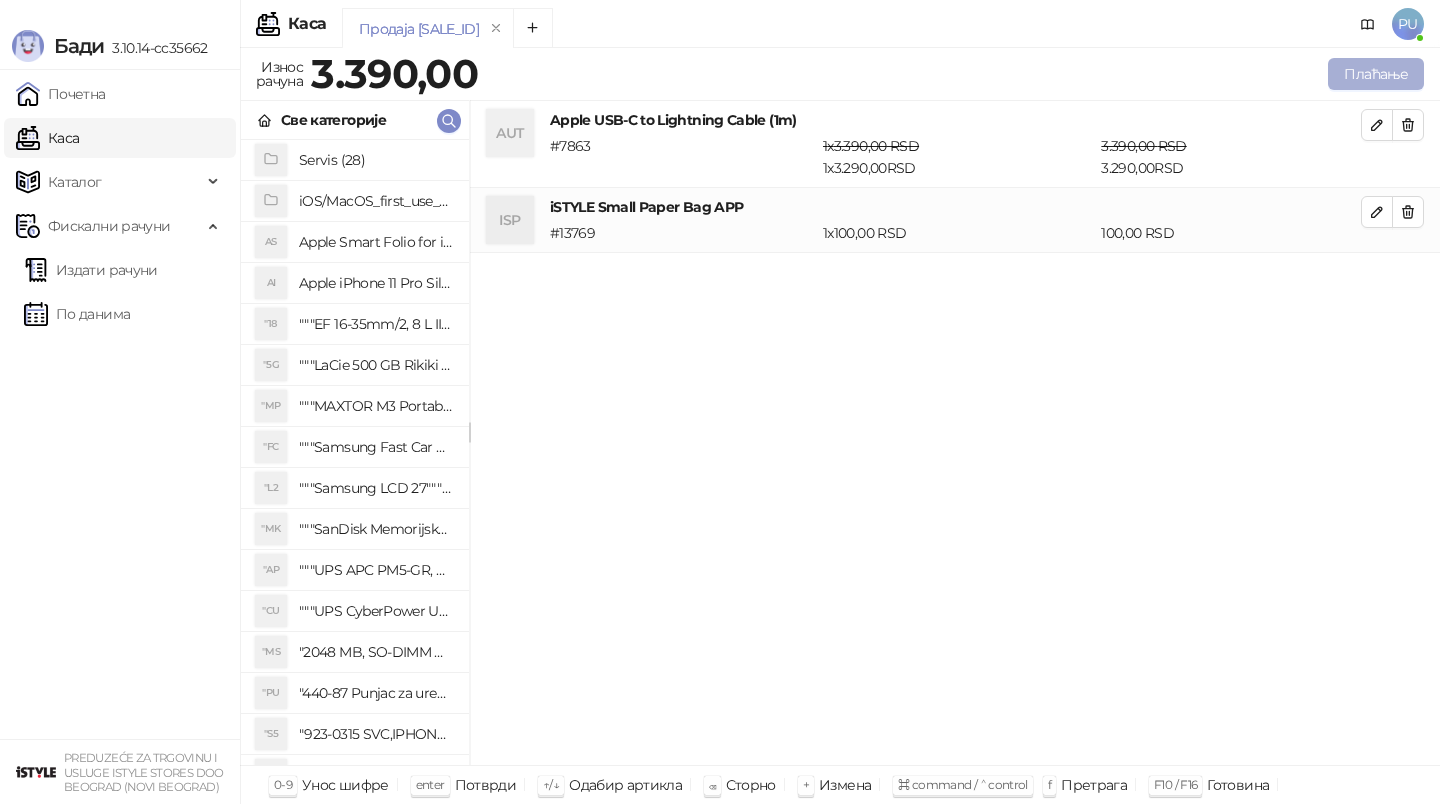 click on "Плаћање" at bounding box center (1376, 74) 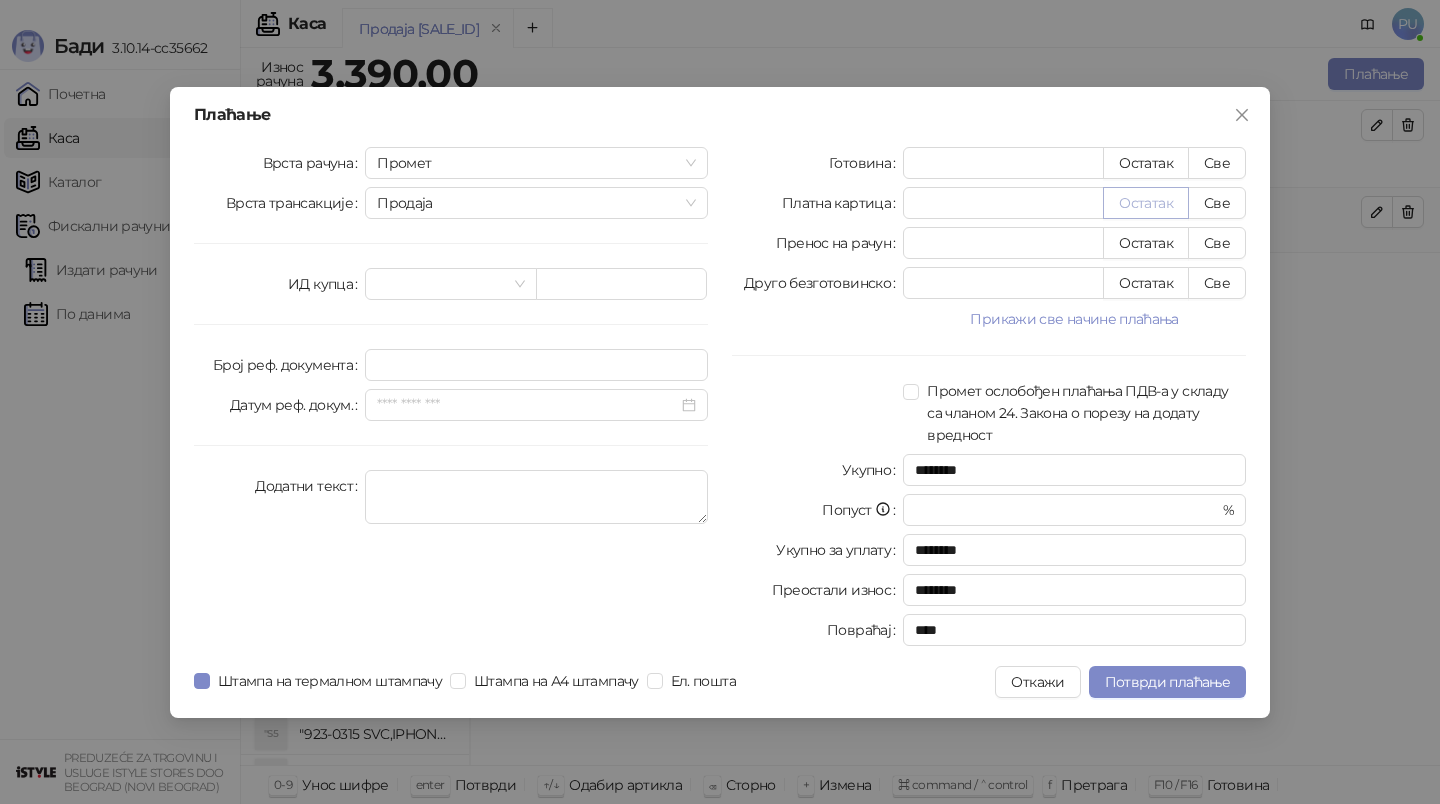 click on "Остатак" at bounding box center [1146, 203] 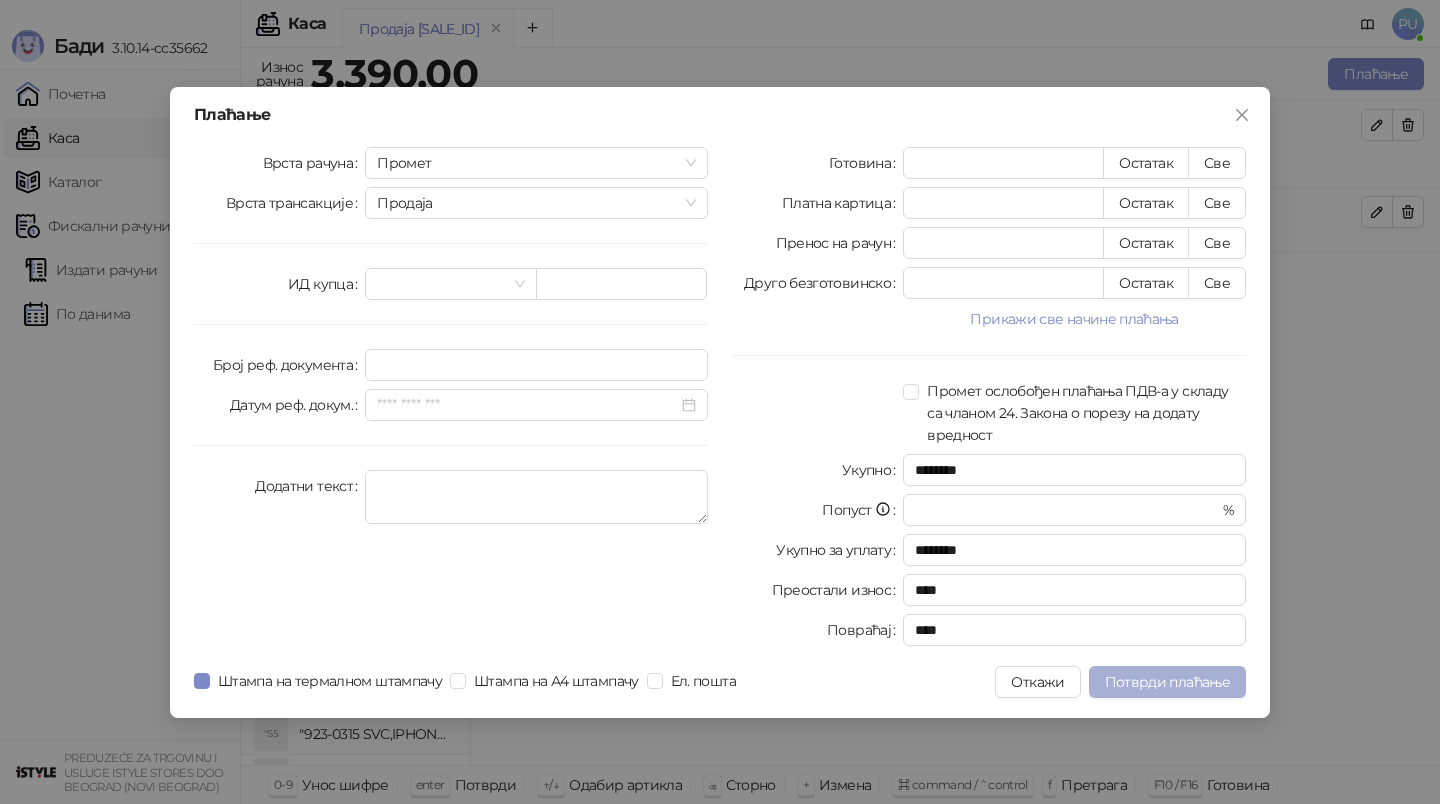 click on "Потврди плаћање" at bounding box center [1167, 682] 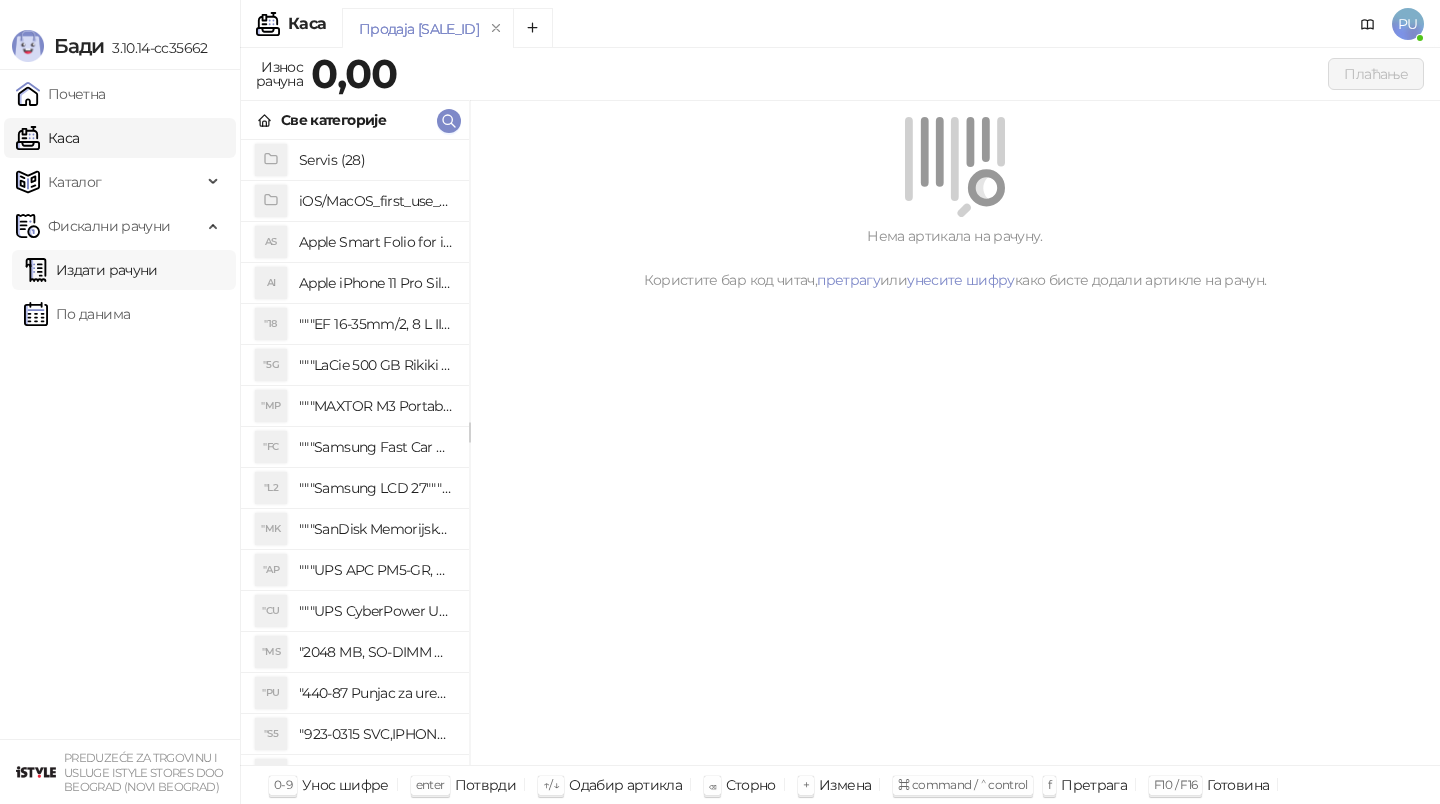 click on "Издати рачуни" at bounding box center [91, 270] 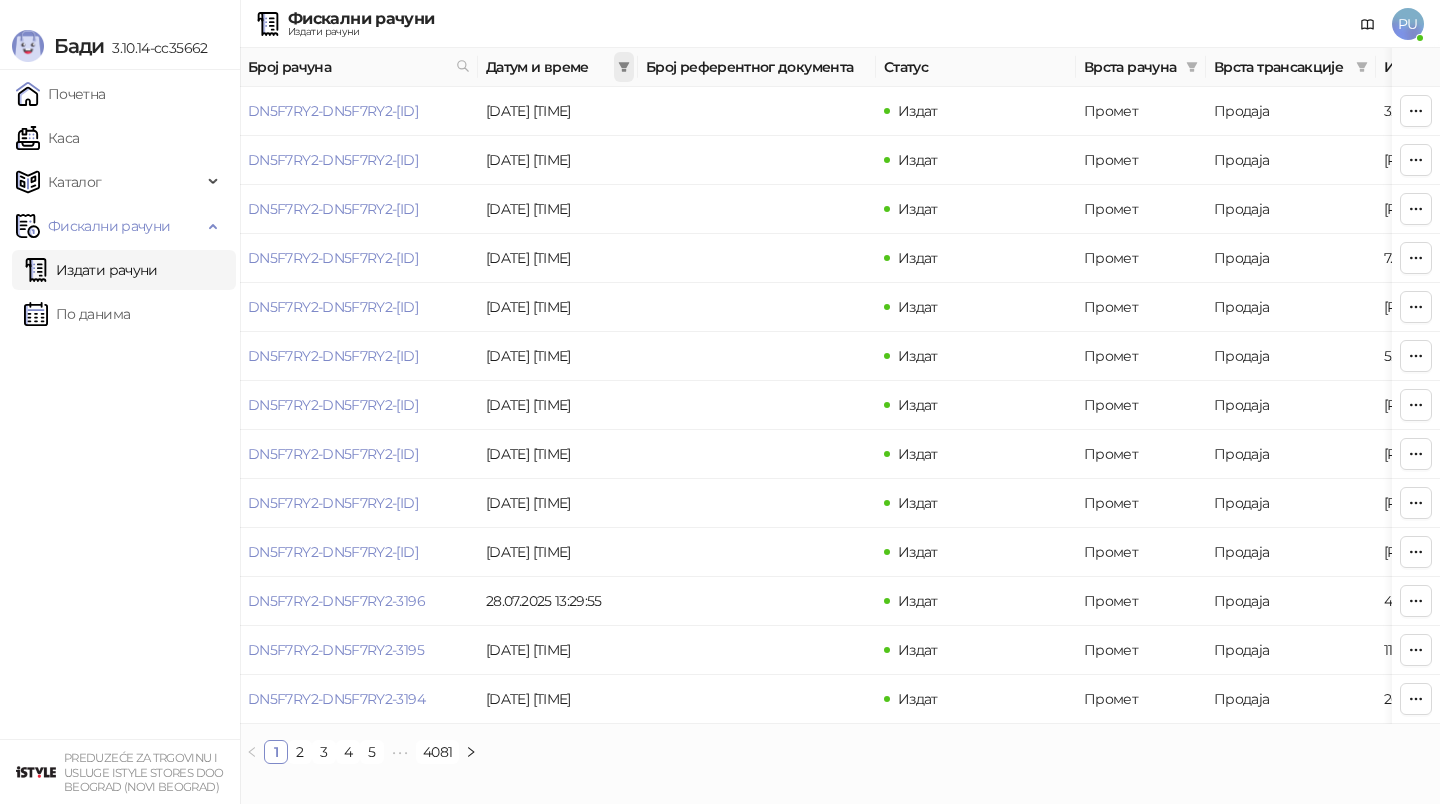 click 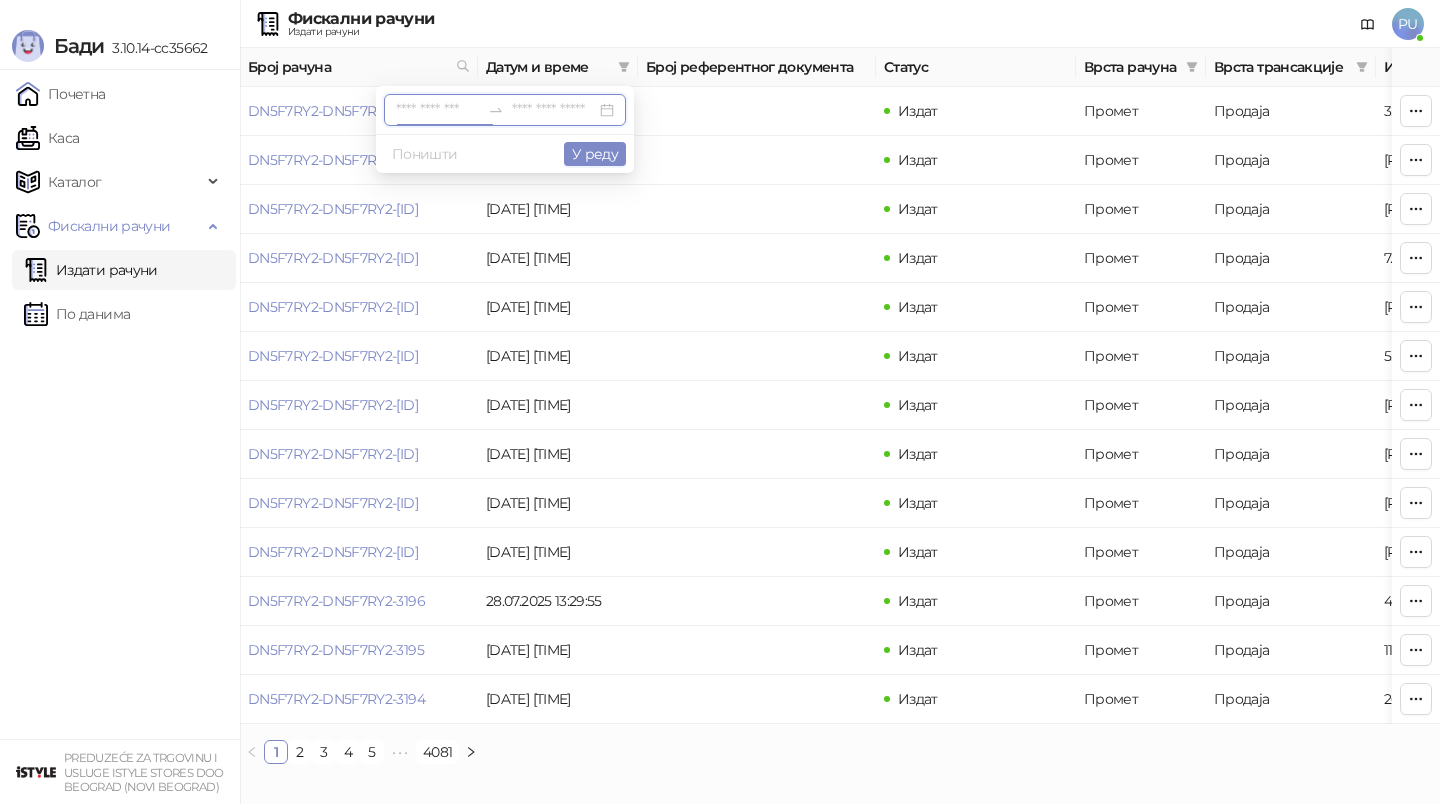 click at bounding box center [438, 110] 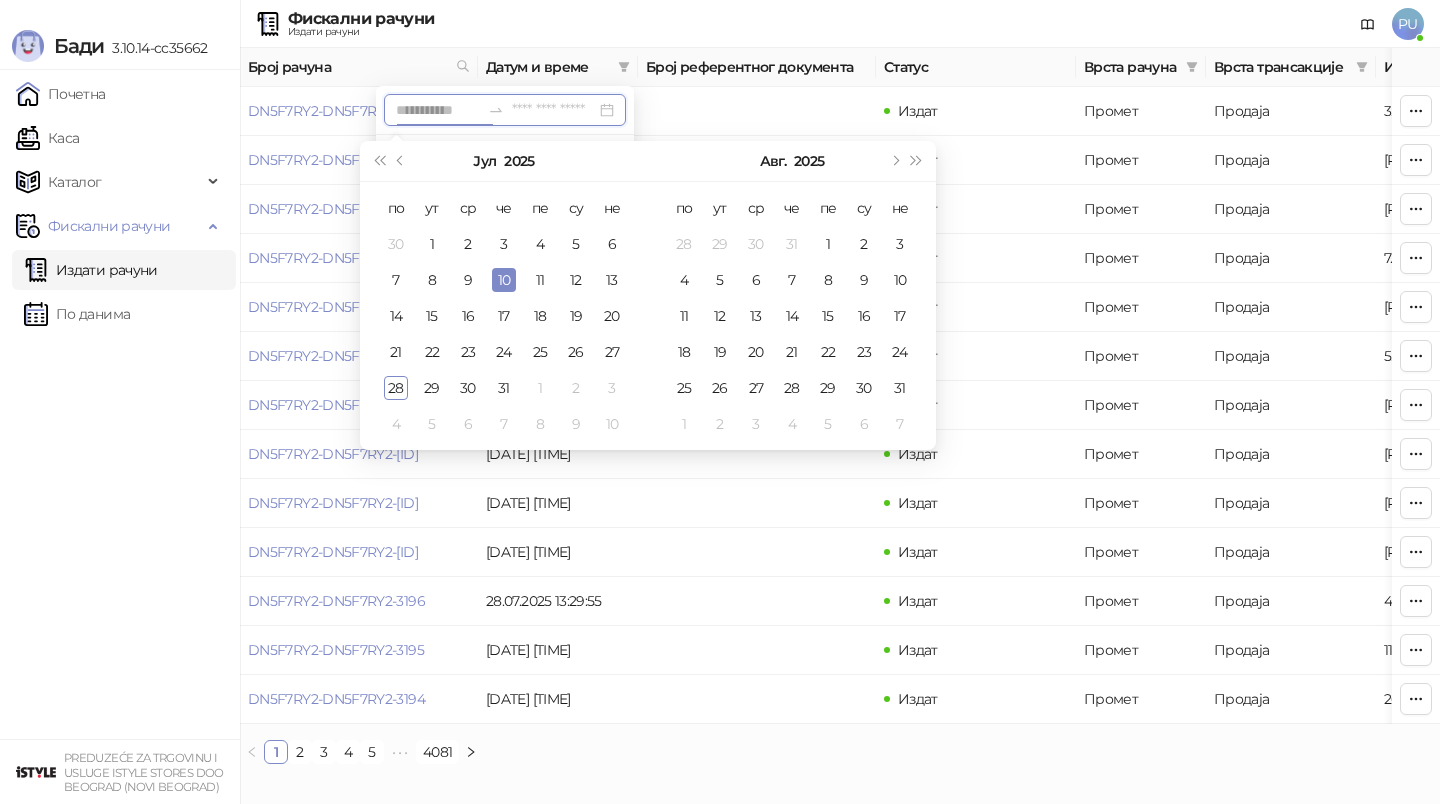 type on "**********" 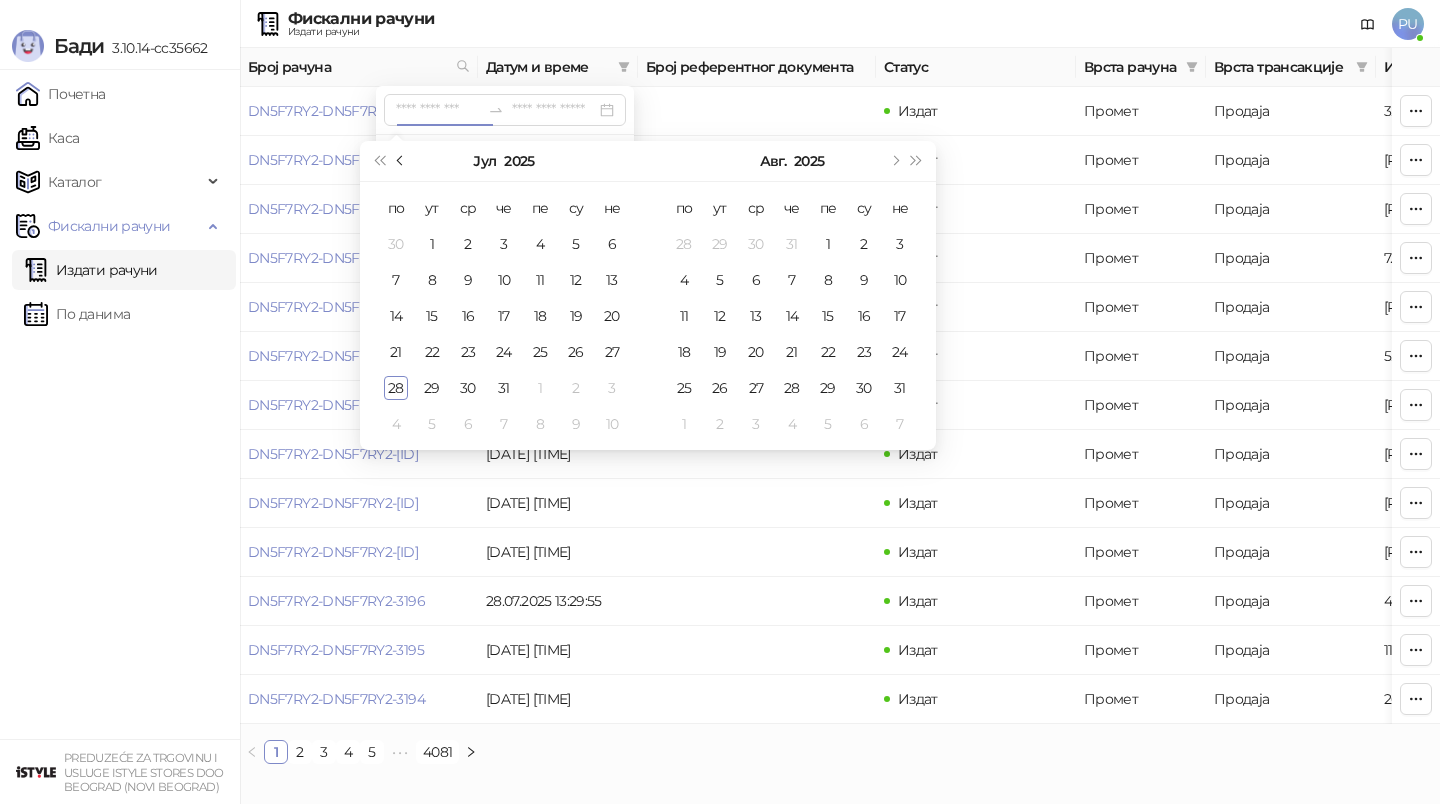 click at bounding box center [402, 161] 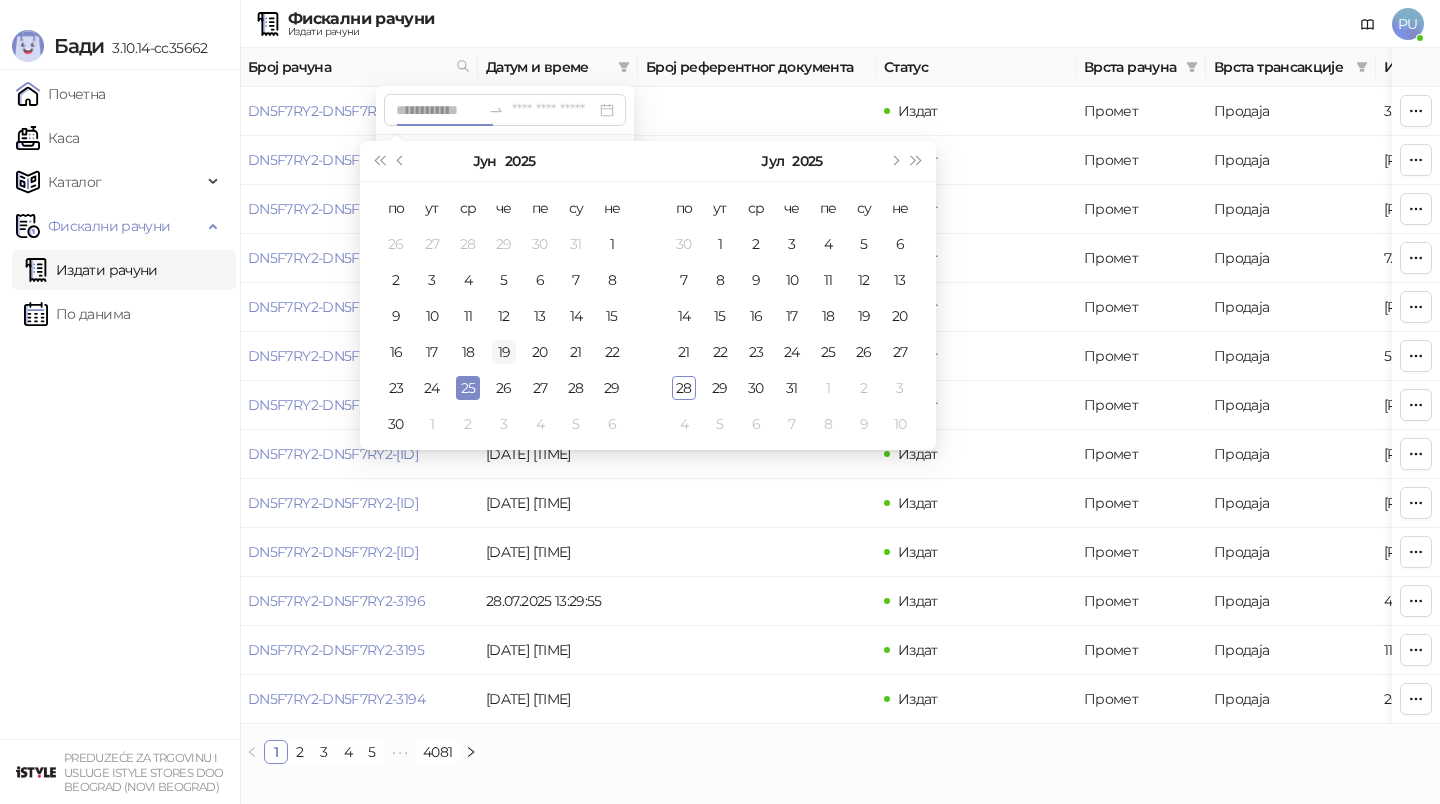 type on "**********" 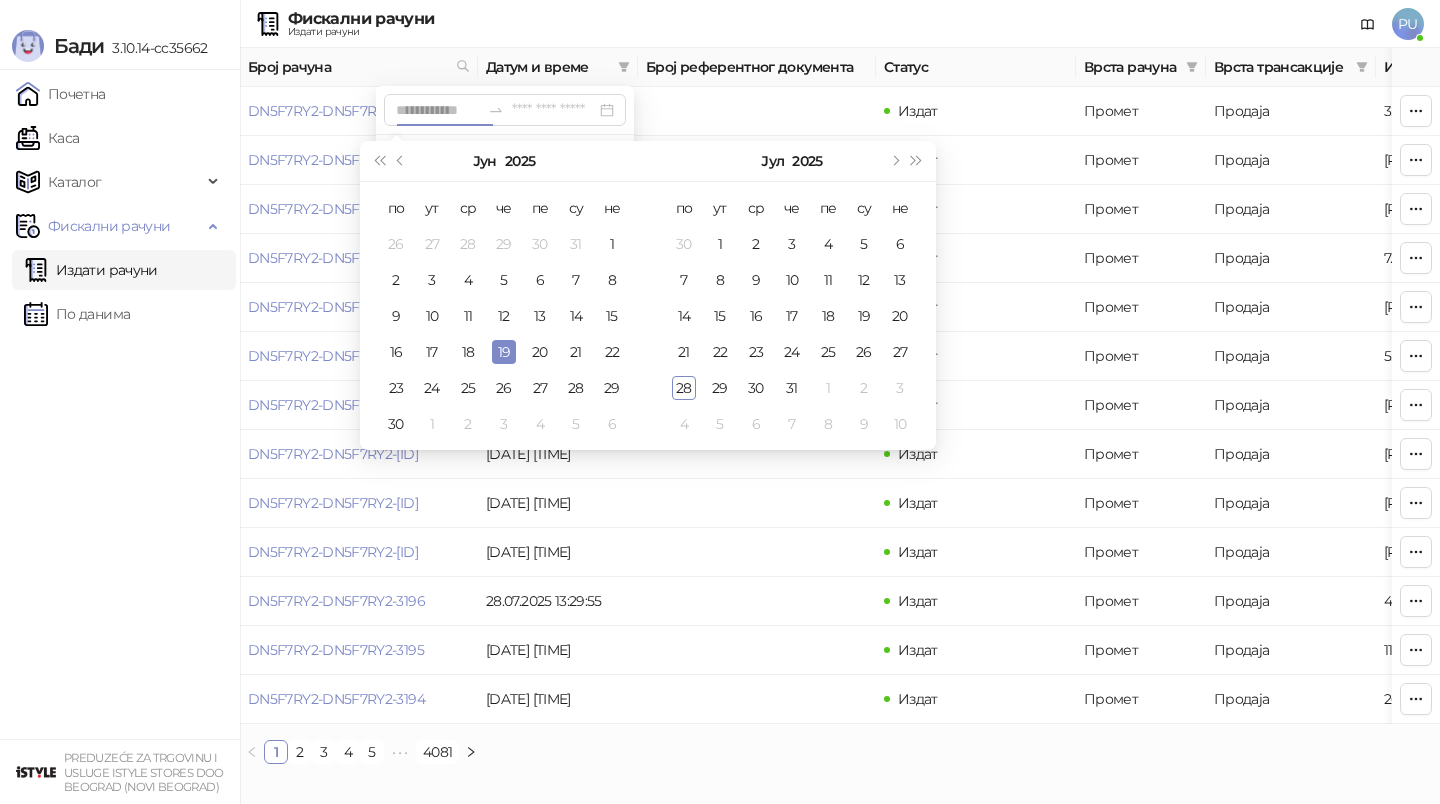 click on "19" at bounding box center [504, 352] 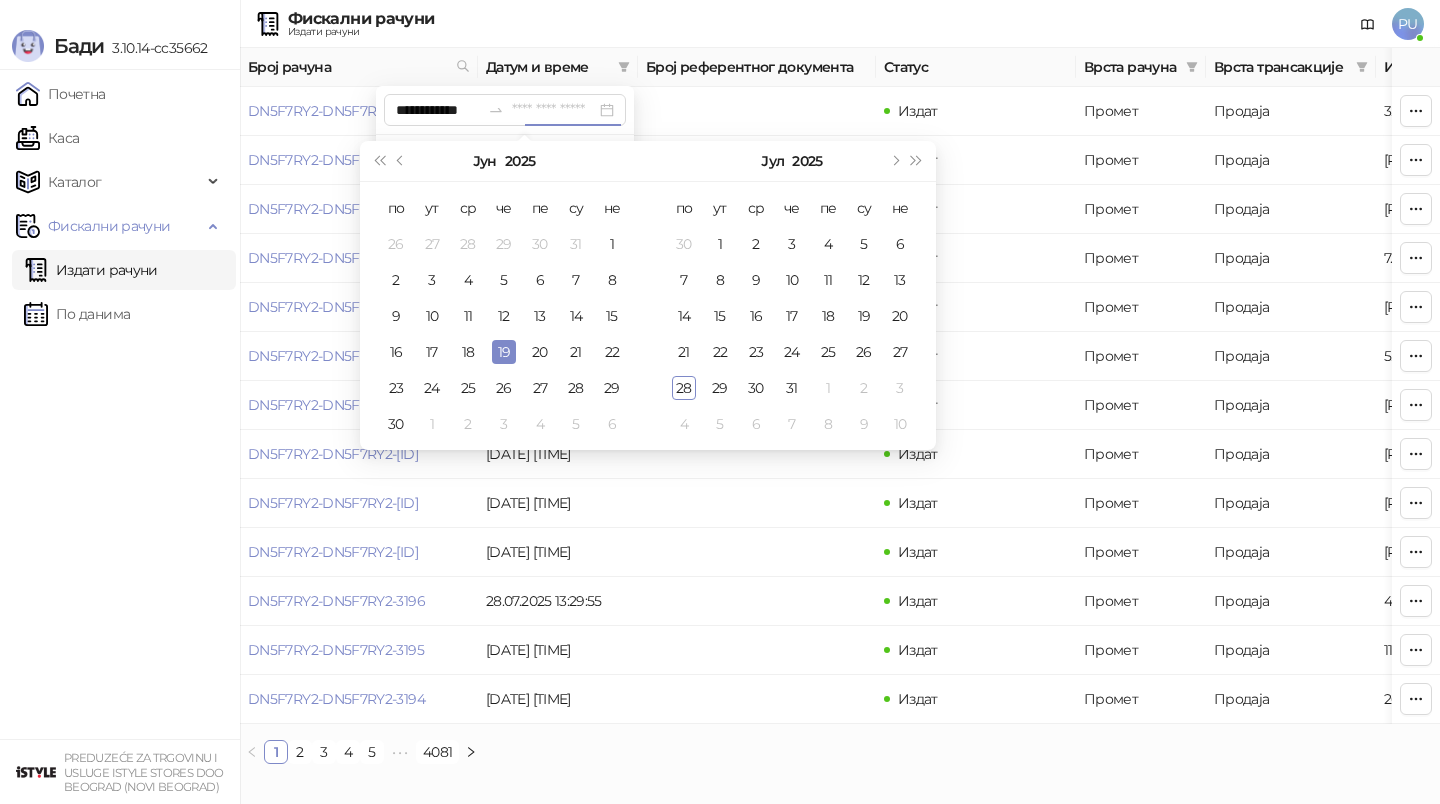 click on "19" at bounding box center (504, 352) 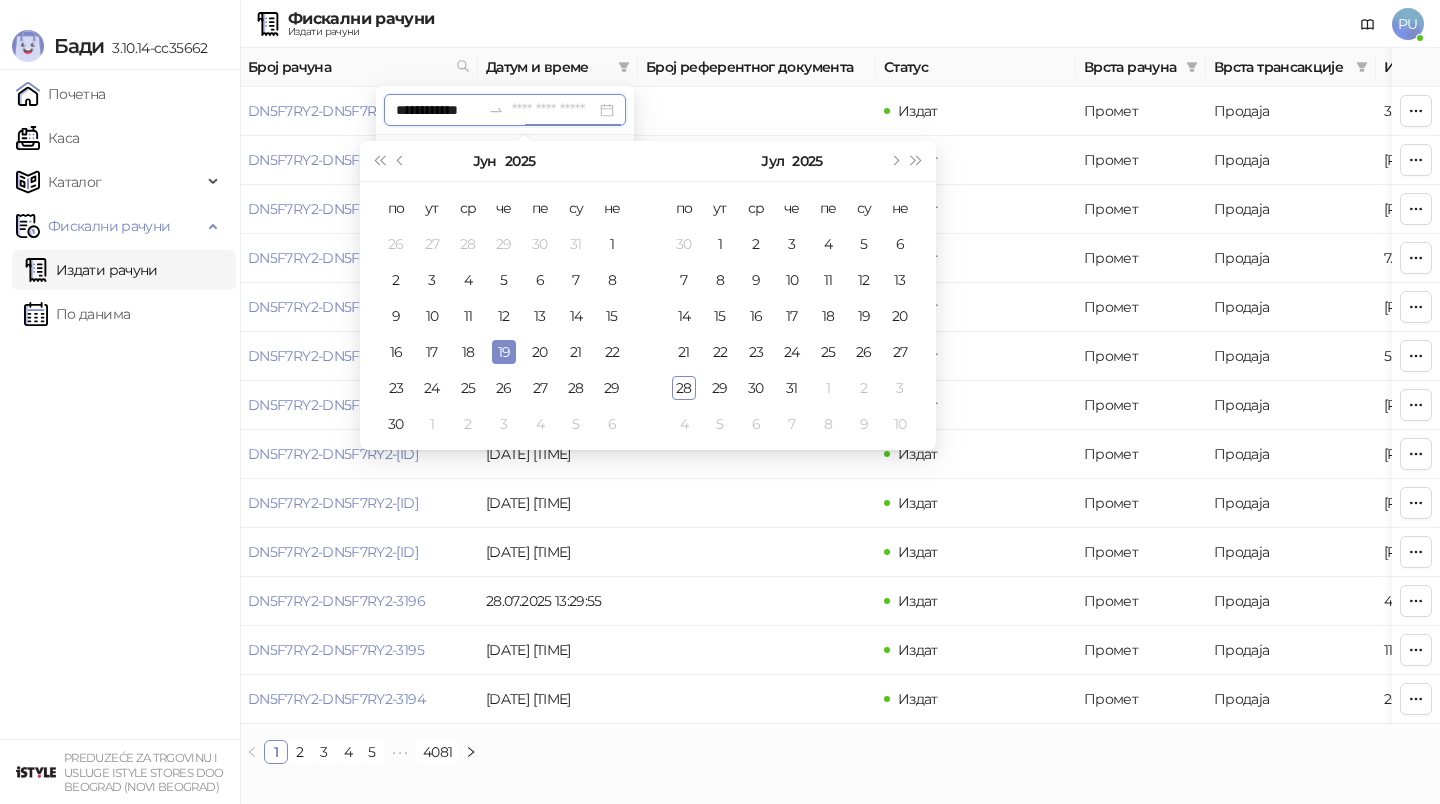 type on "**********" 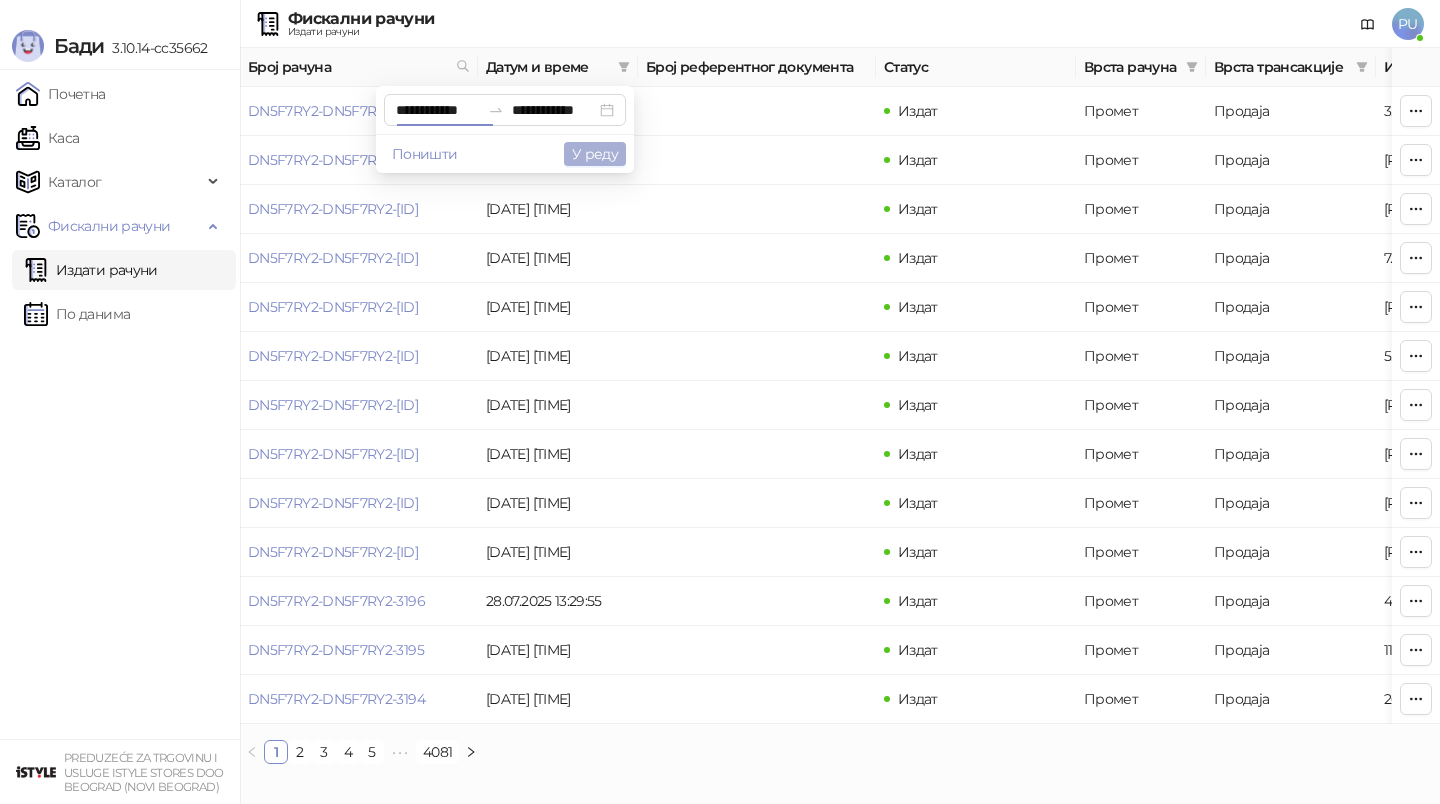click on "У реду" at bounding box center [595, 154] 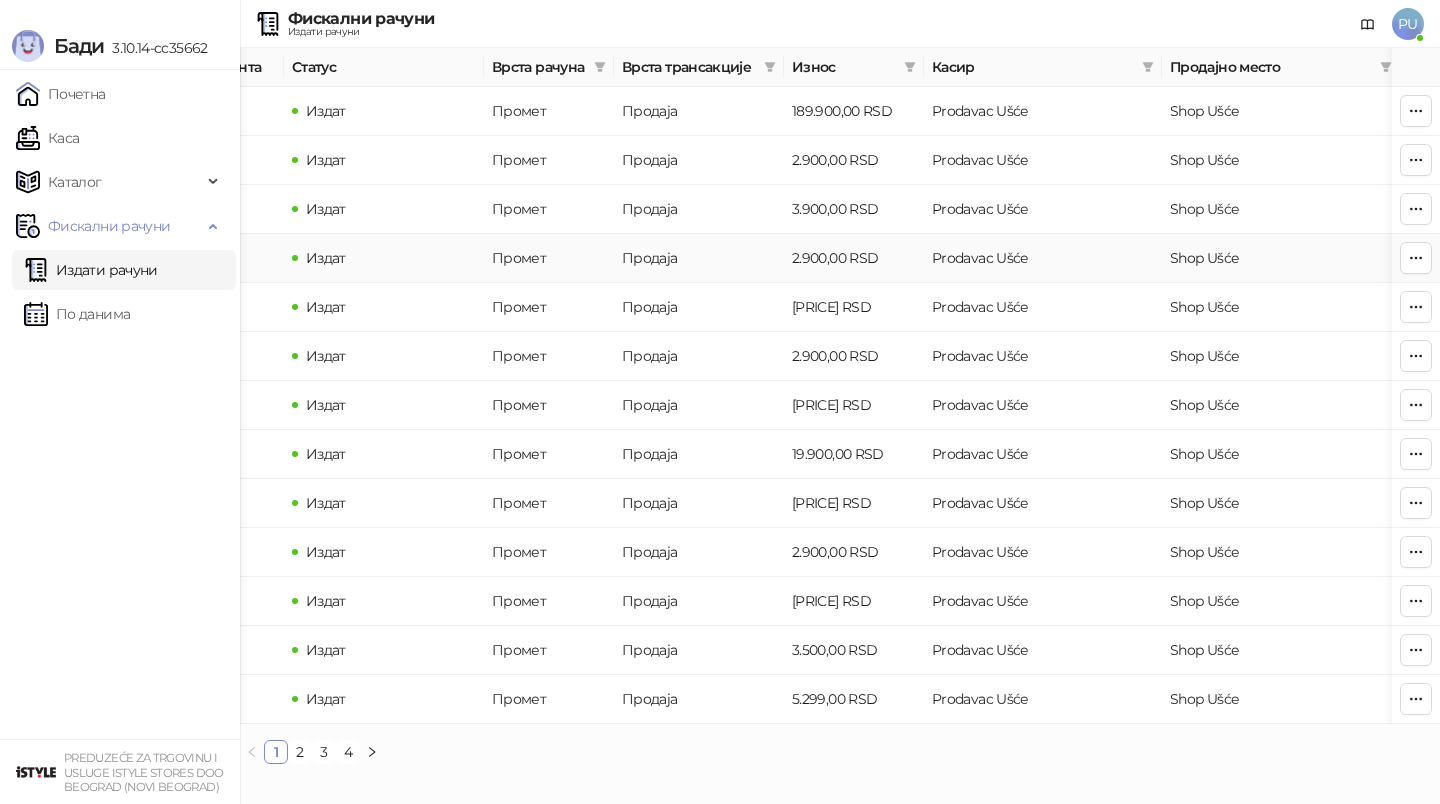 scroll, scrollTop: 0, scrollLeft: 600, axis: horizontal 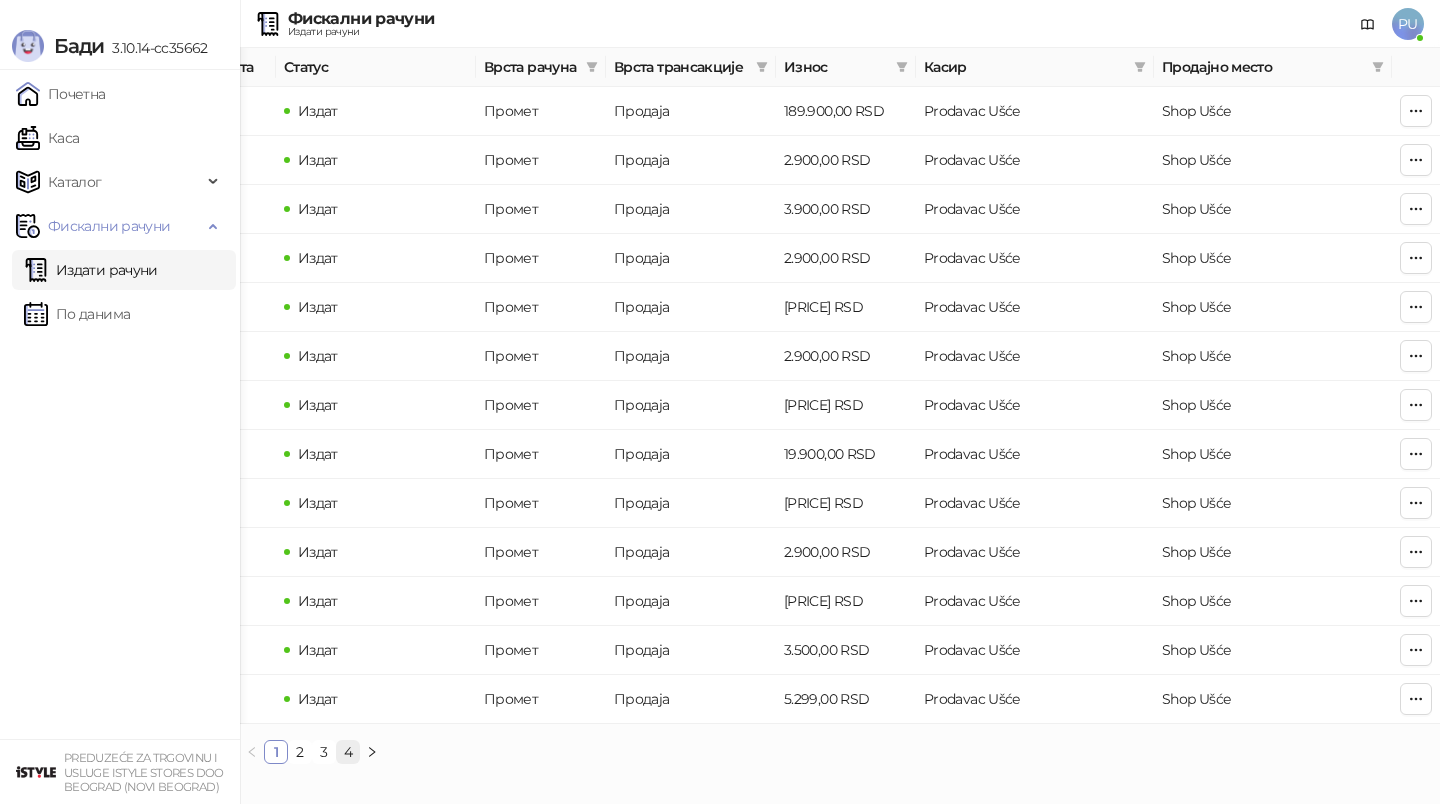 click on "4" at bounding box center (348, 752) 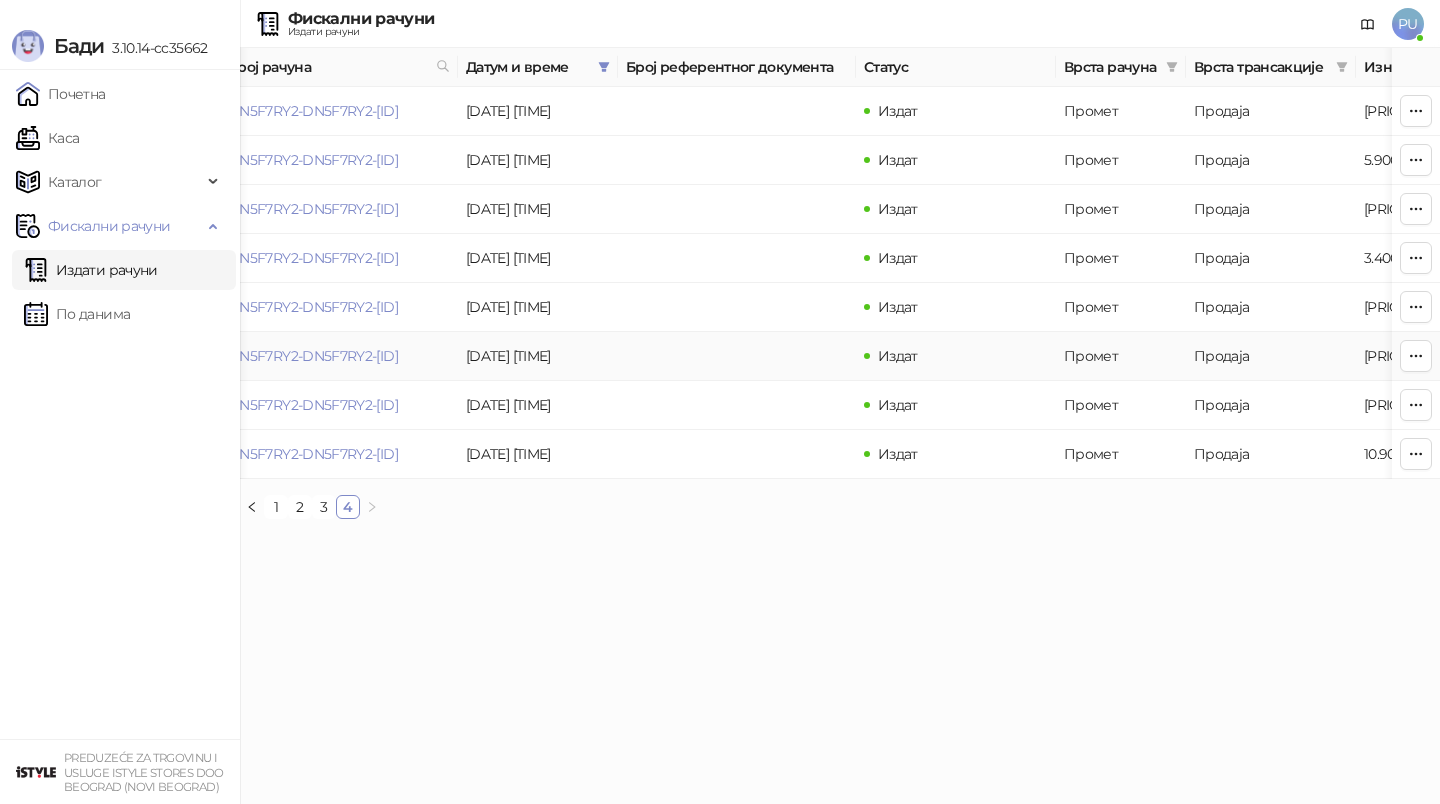 scroll, scrollTop: 0, scrollLeft: 0, axis: both 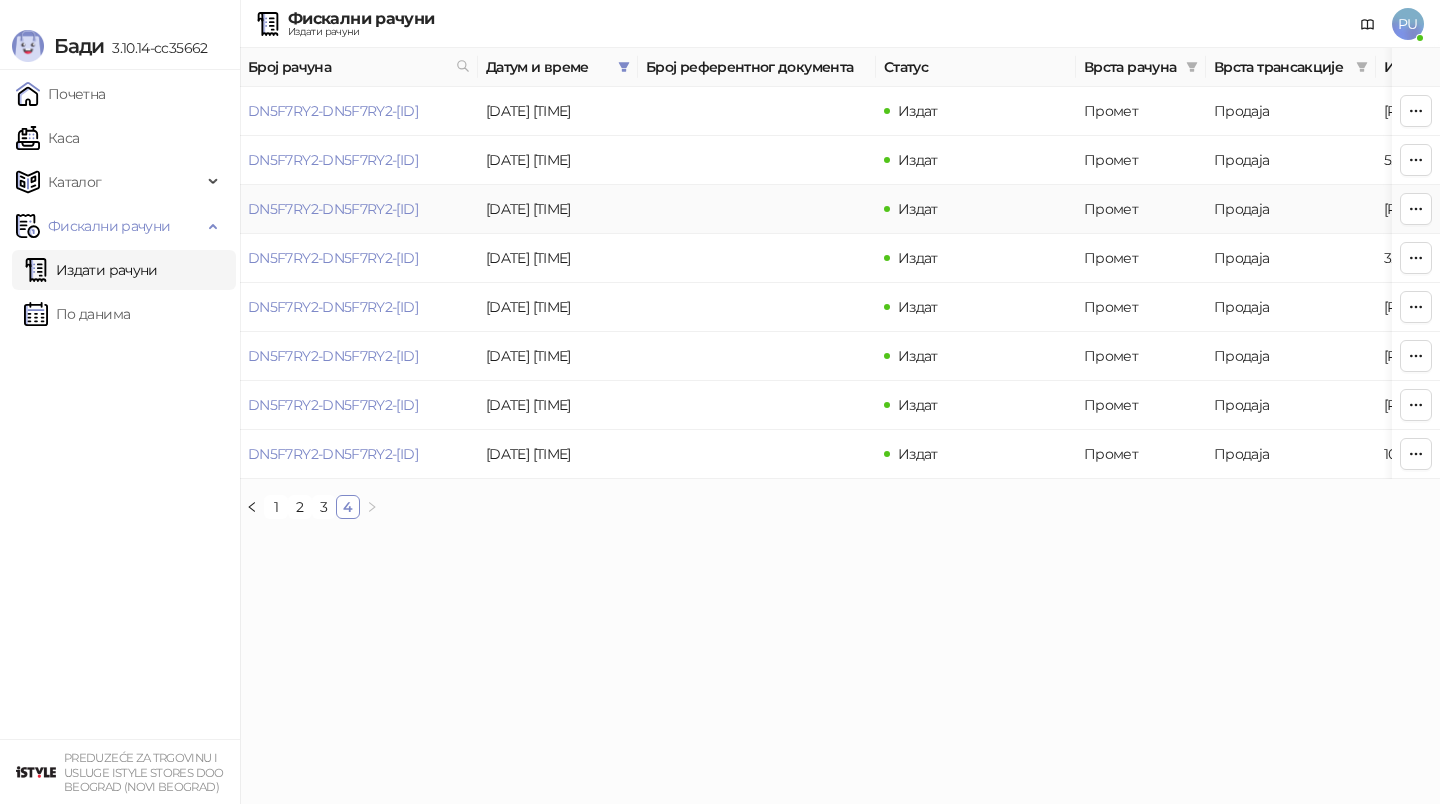 click on "DN5F7RY2-DN5F7RY2-[ID]" at bounding box center (359, 209) 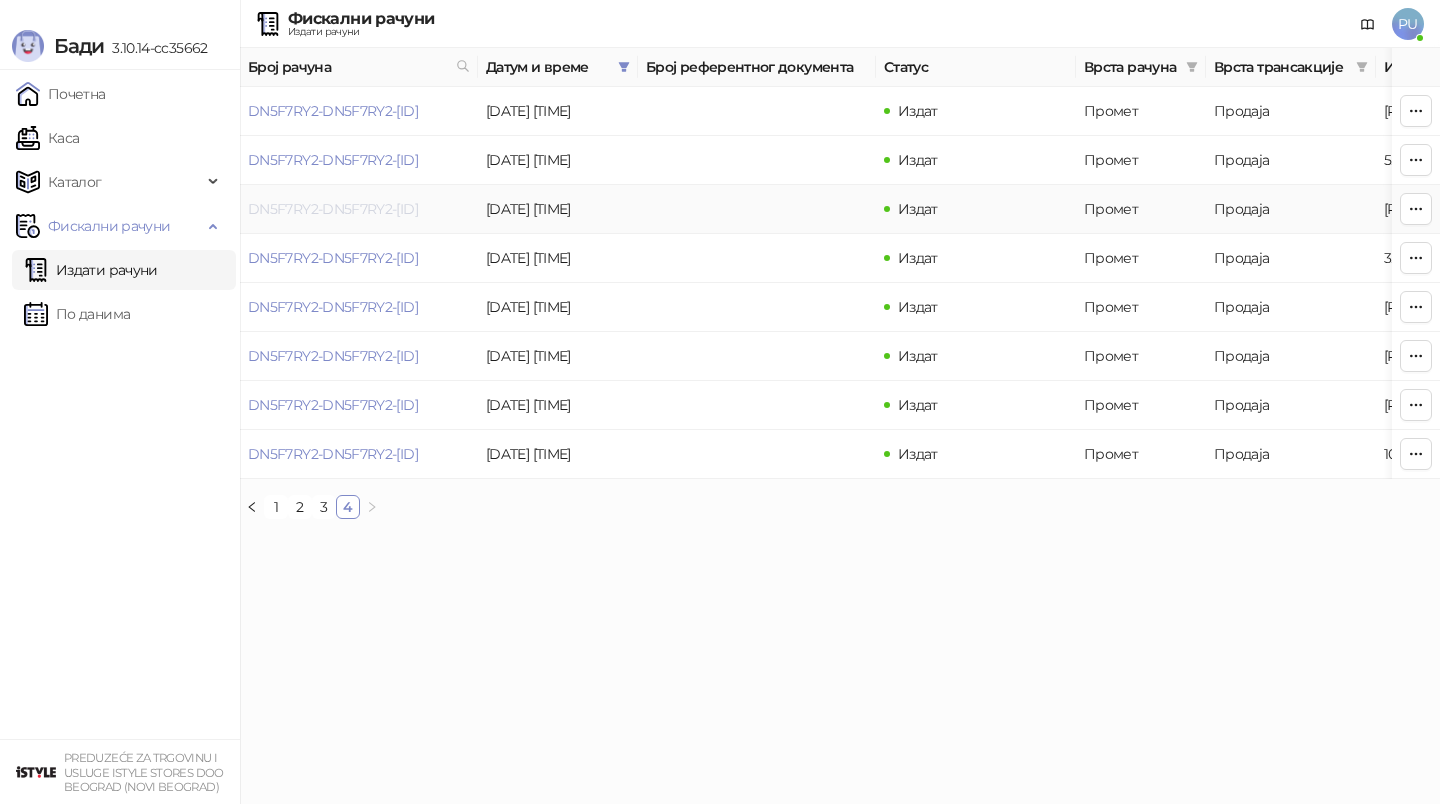 click on "DN5F7RY2-DN5F7RY2-[ID]" at bounding box center [333, 209] 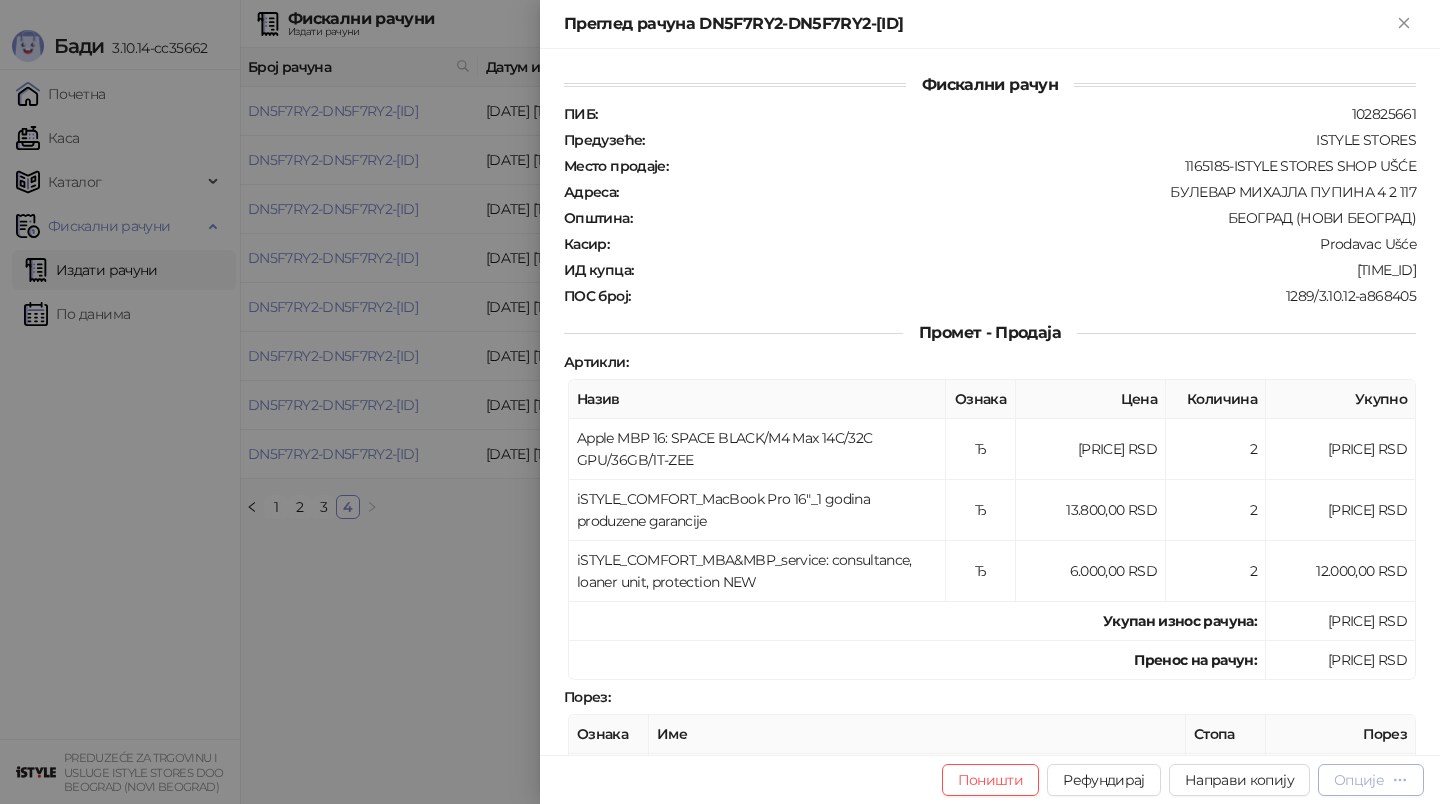 click on "Опције" at bounding box center [1359, 780] 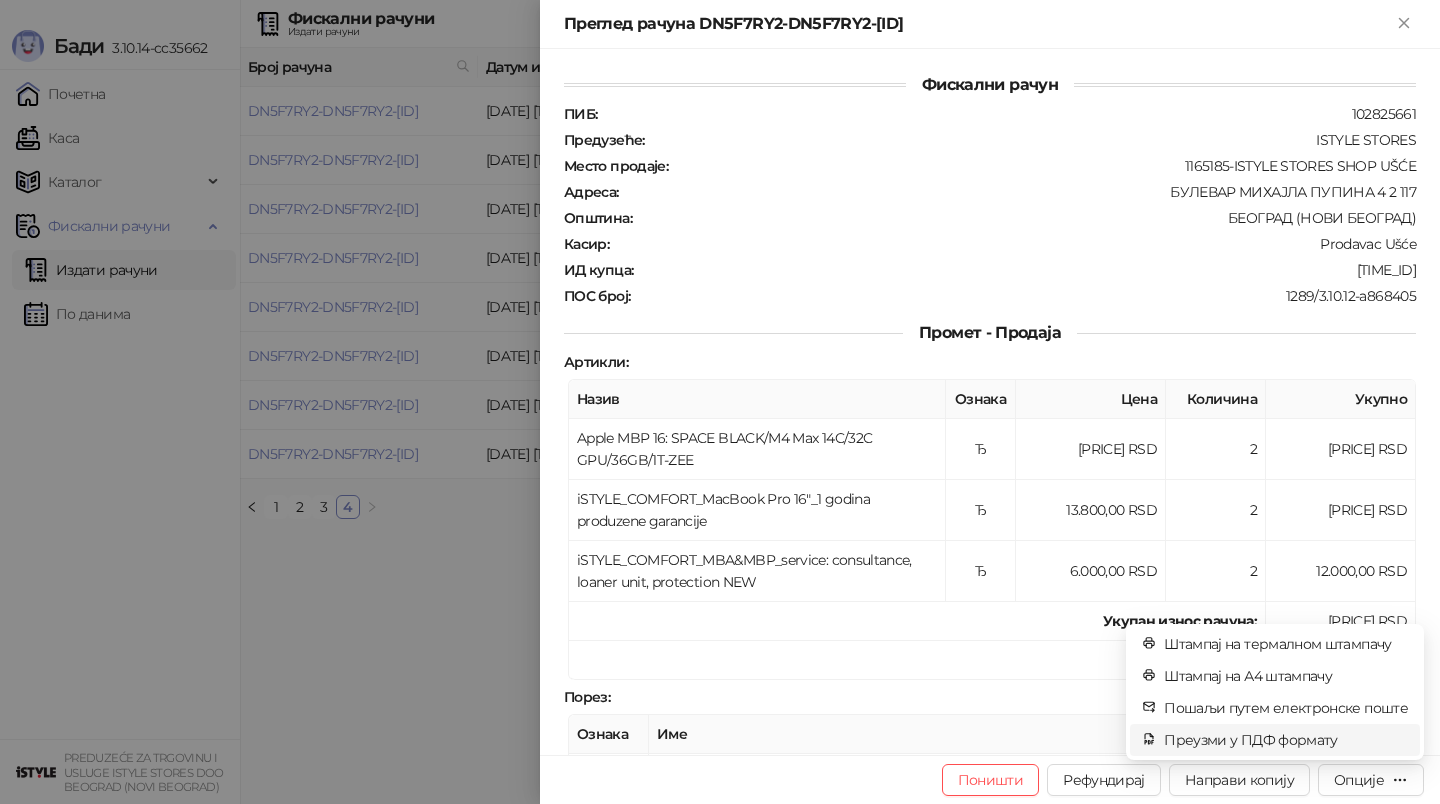 click on "Преузми у ПДФ формату" at bounding box center [1286, 740] 